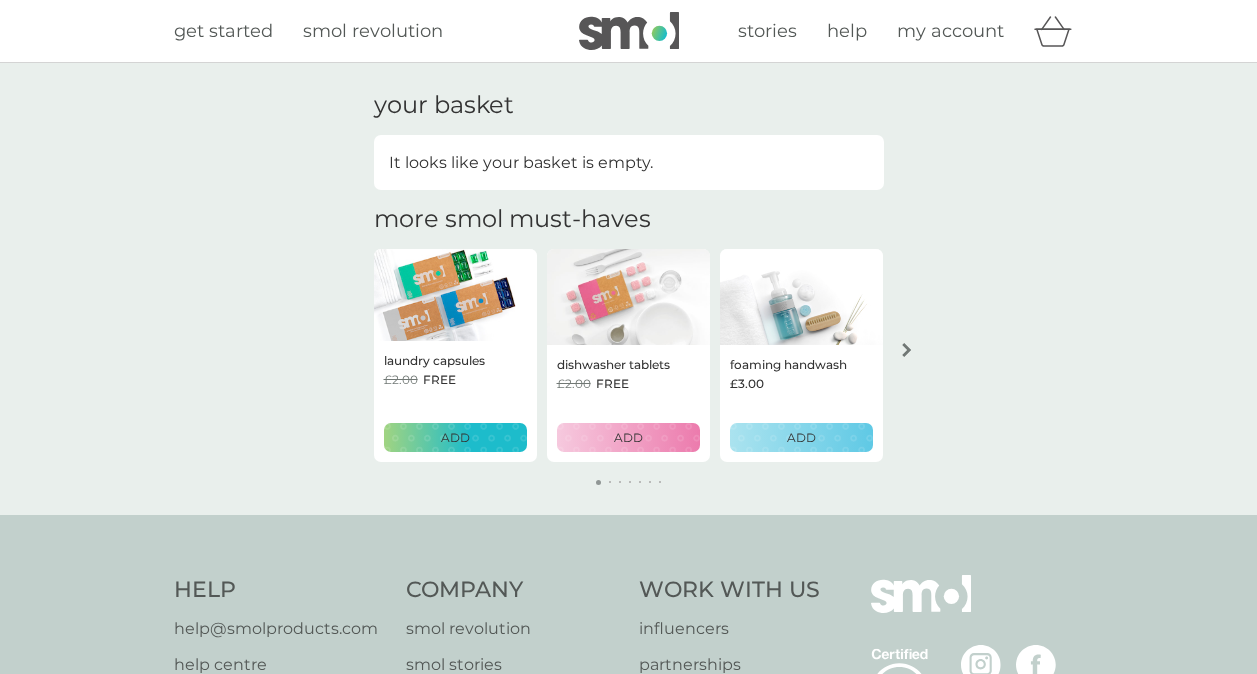 scroll, scrollTop: 0, scrollLeft: 0, axis: both 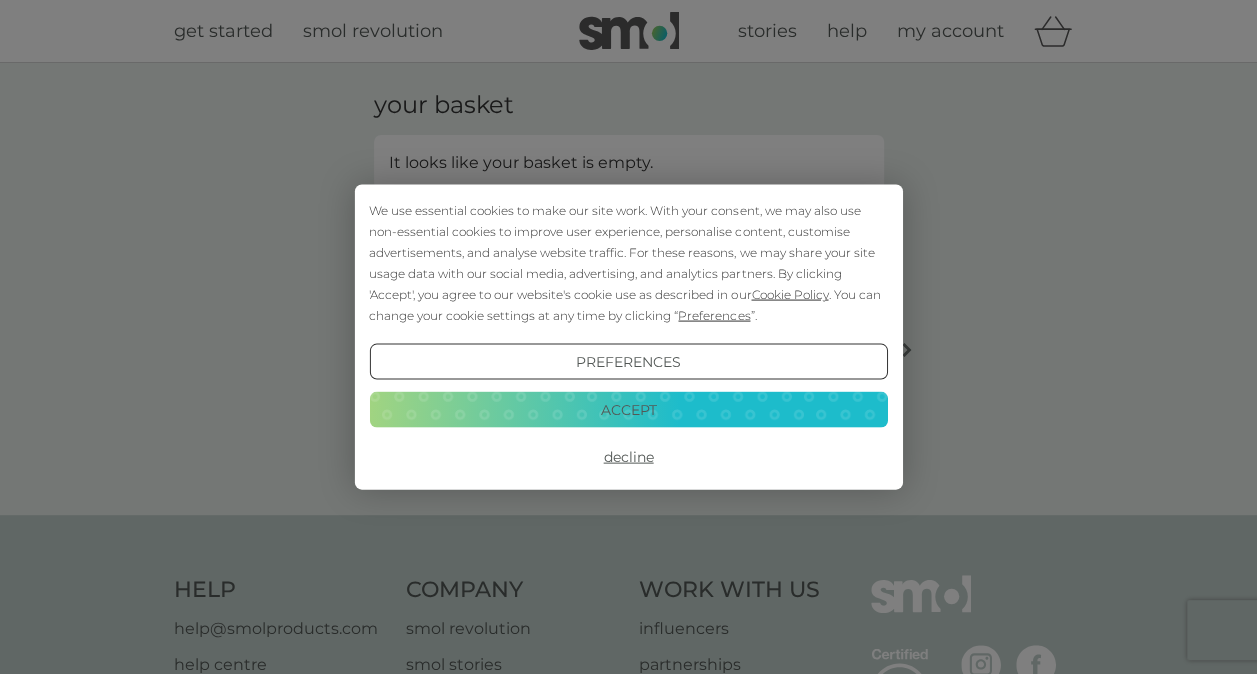 drag, startPoint x: 654, startPoint y: 409, endPoint x: 676, endPoint y: 417, distance: 23.409399 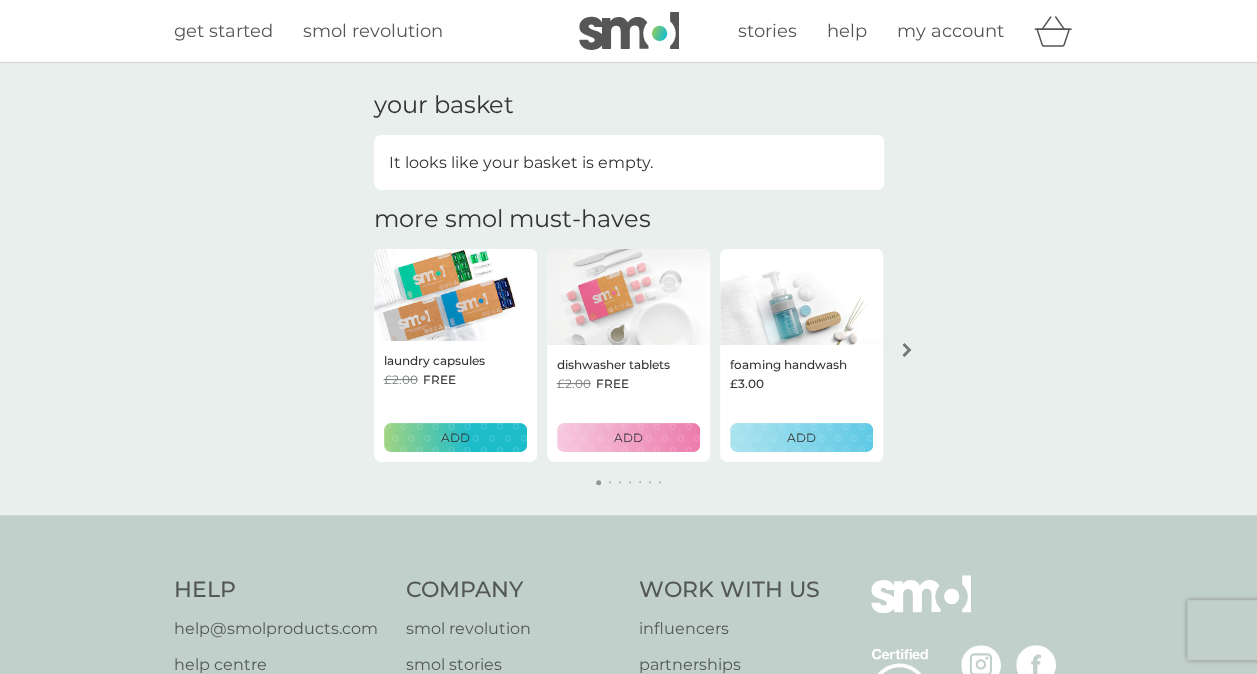 scroll, scrollTop: 0, scrollLeft: 0, axis: both 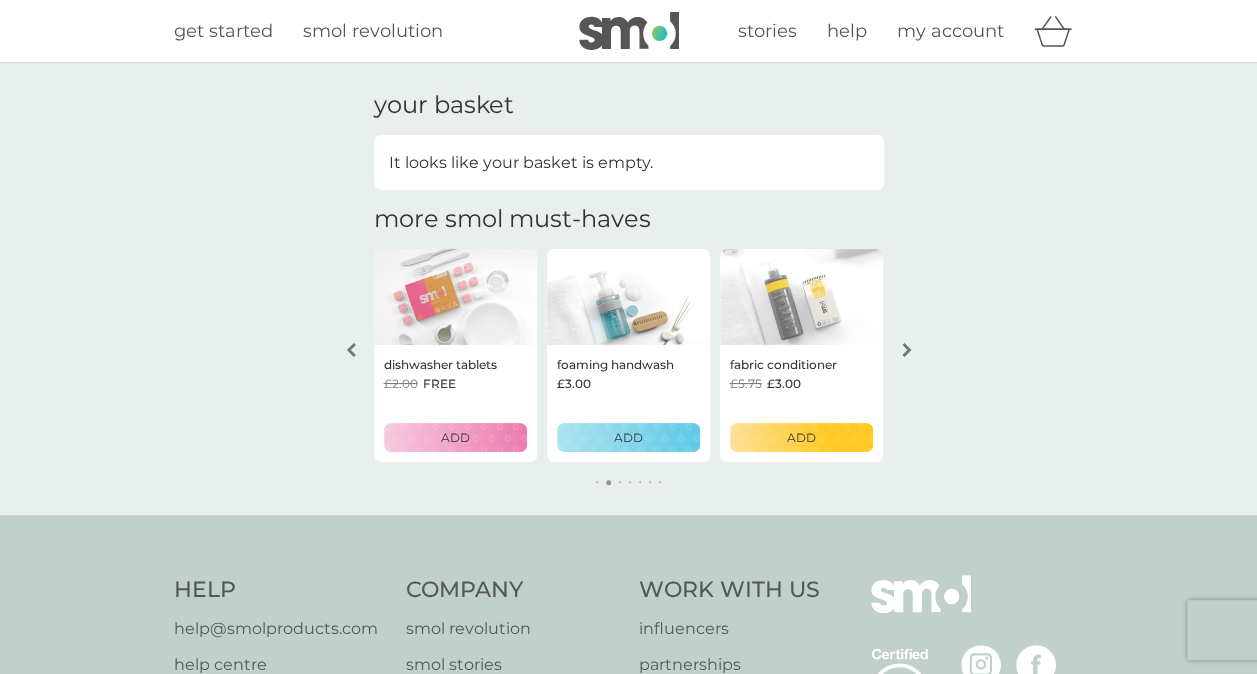click on "my account" at bounding box center (950, 31) 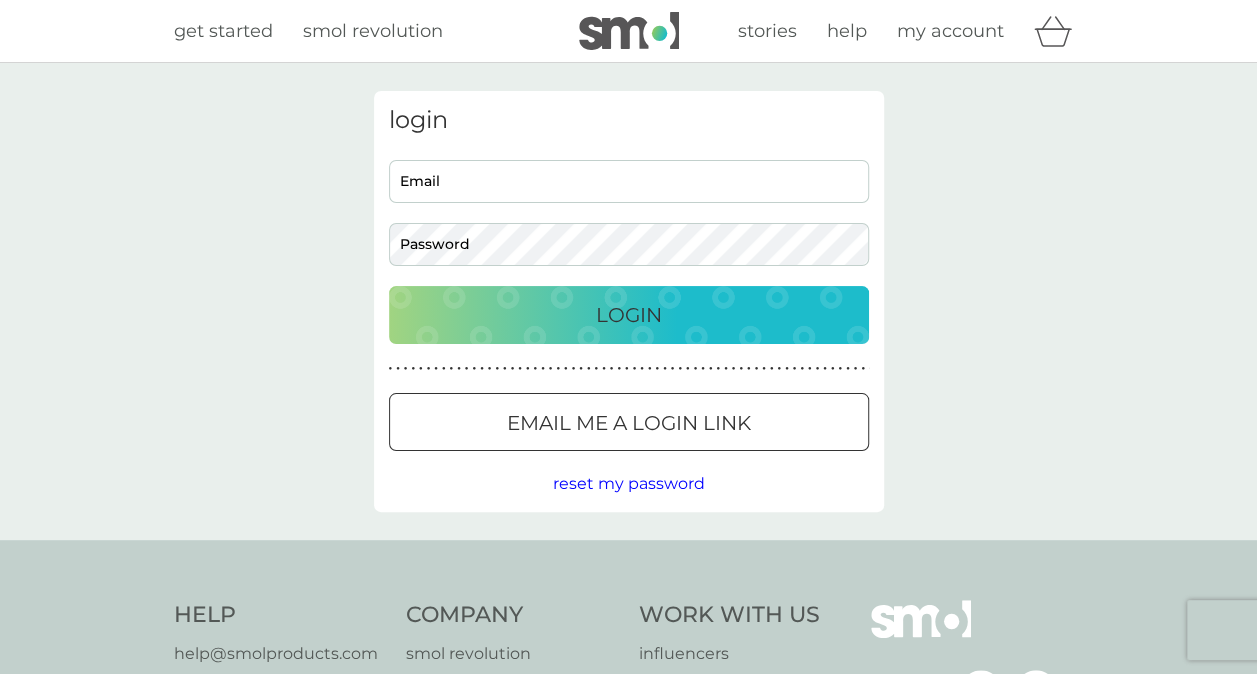 click on "Email" at bounding box center (629, 181) 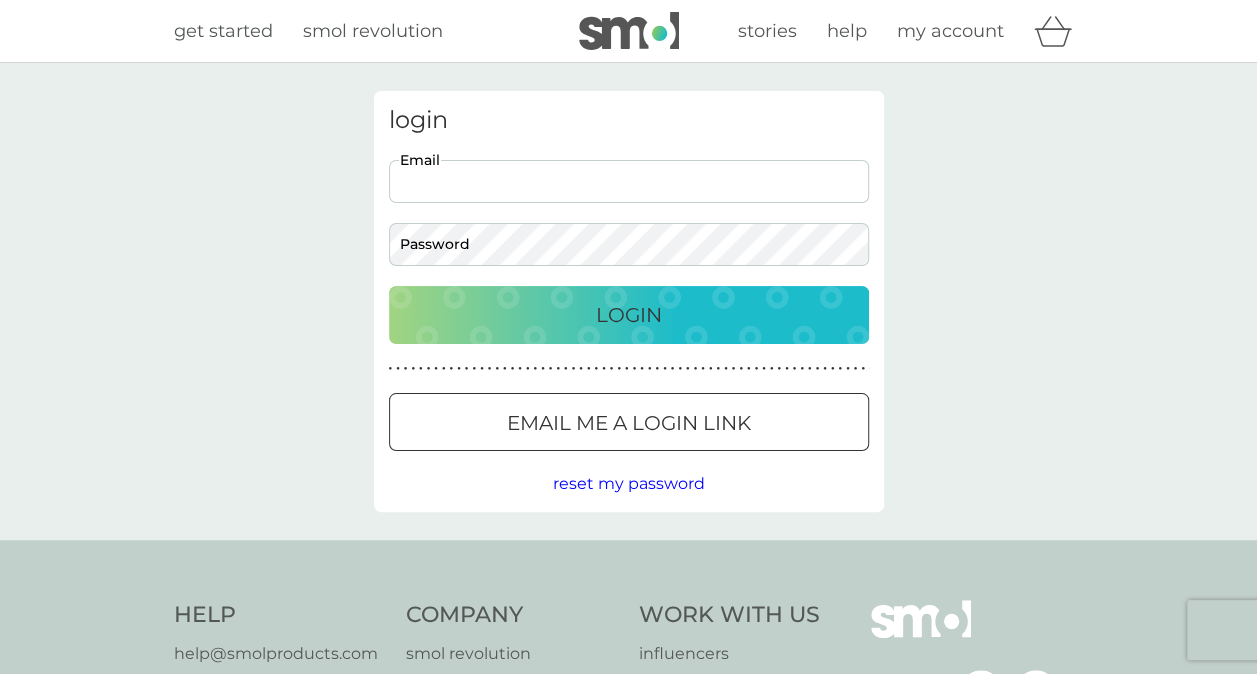 type on "[EMAIL]" 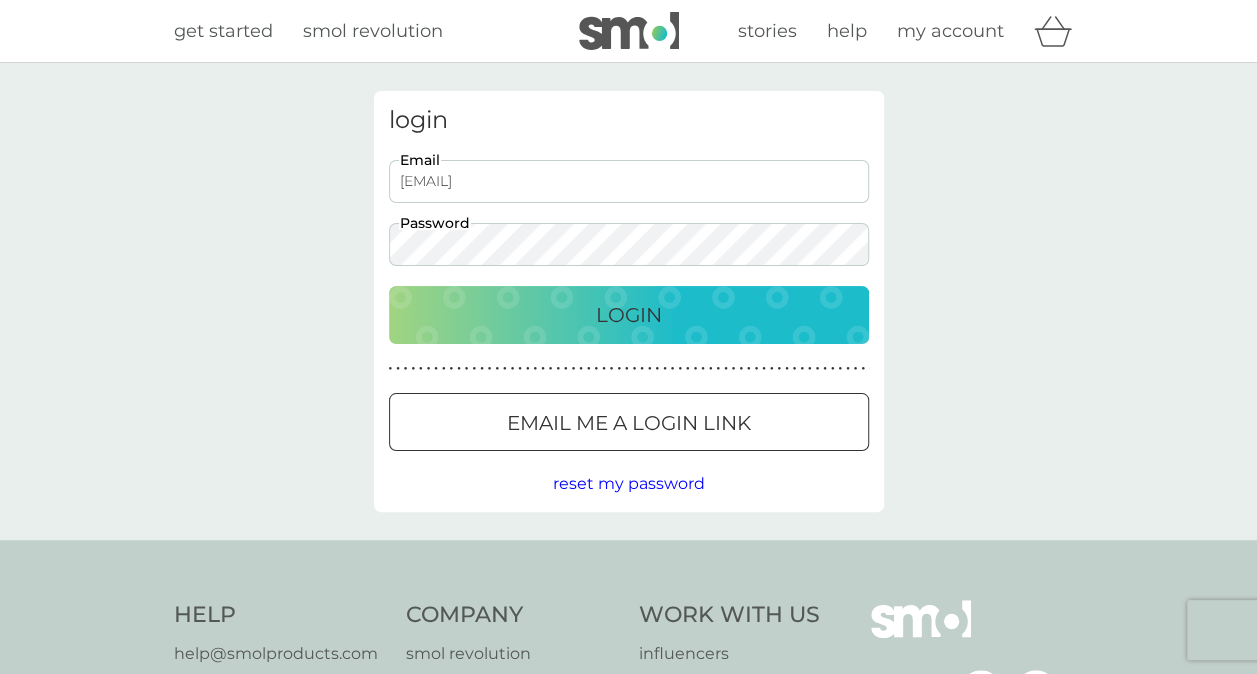 click on "Login" at bounding box center (629, 315) 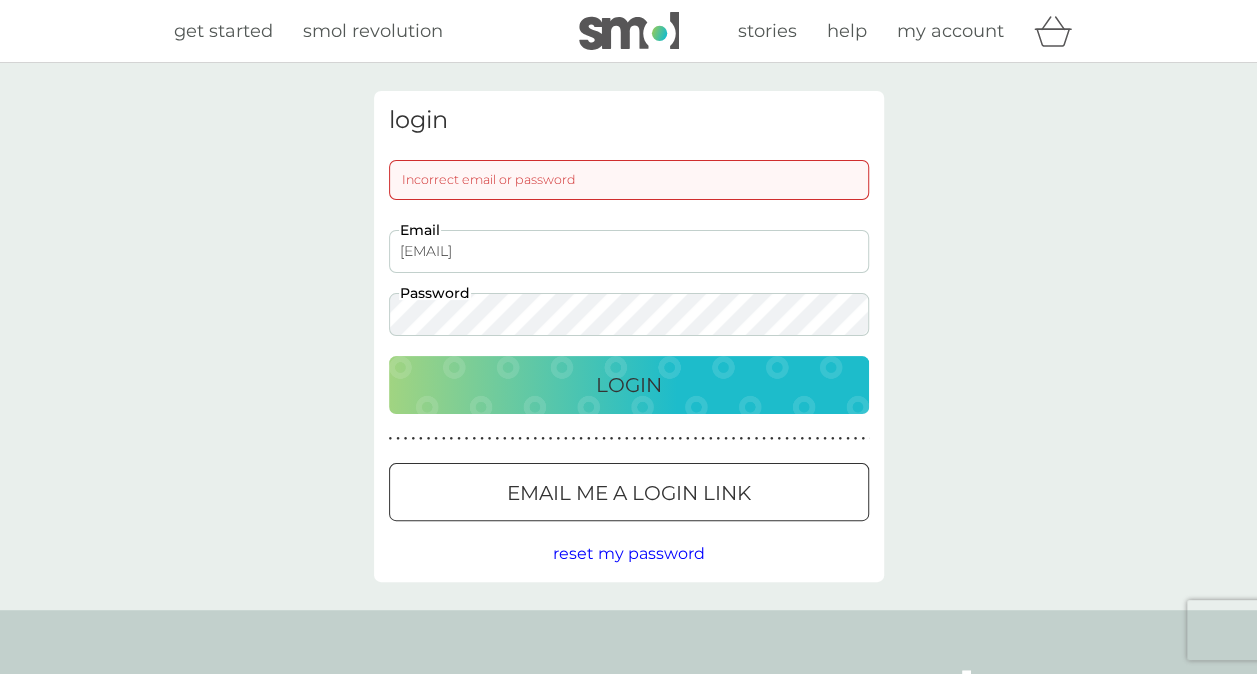 click on "Login" at bounding box center [629, 385] 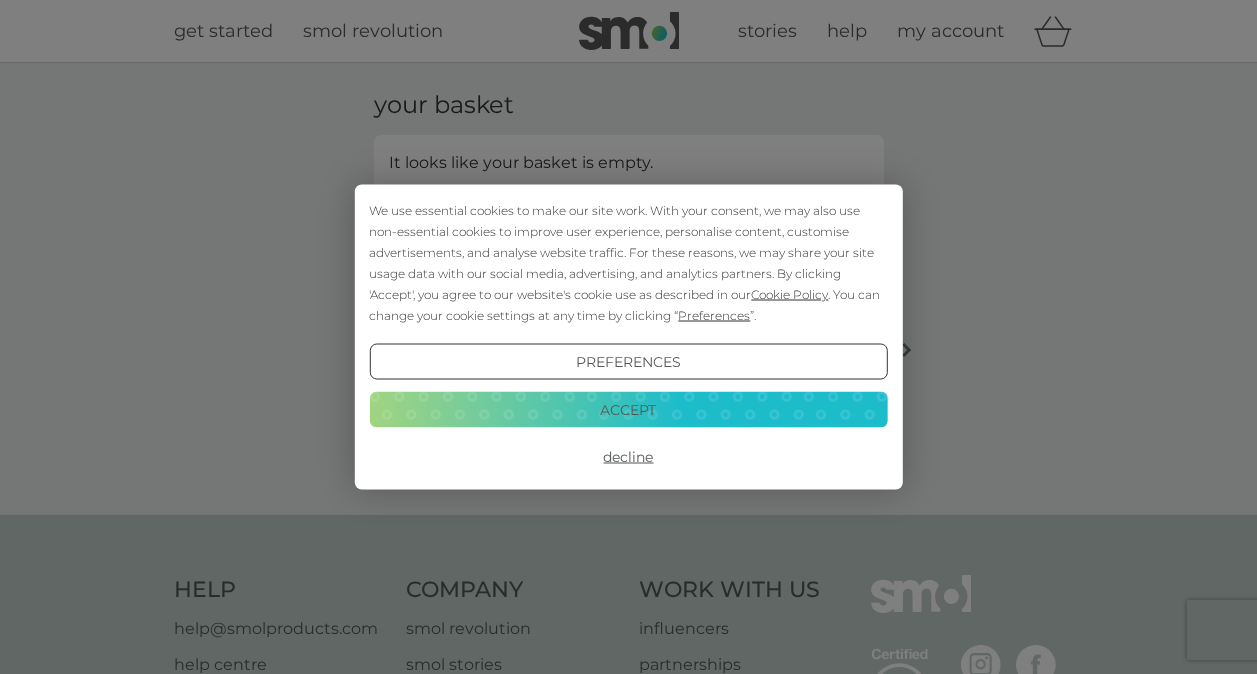 scroll, scrollTop: 0, scrollLeft: 0, axis: both 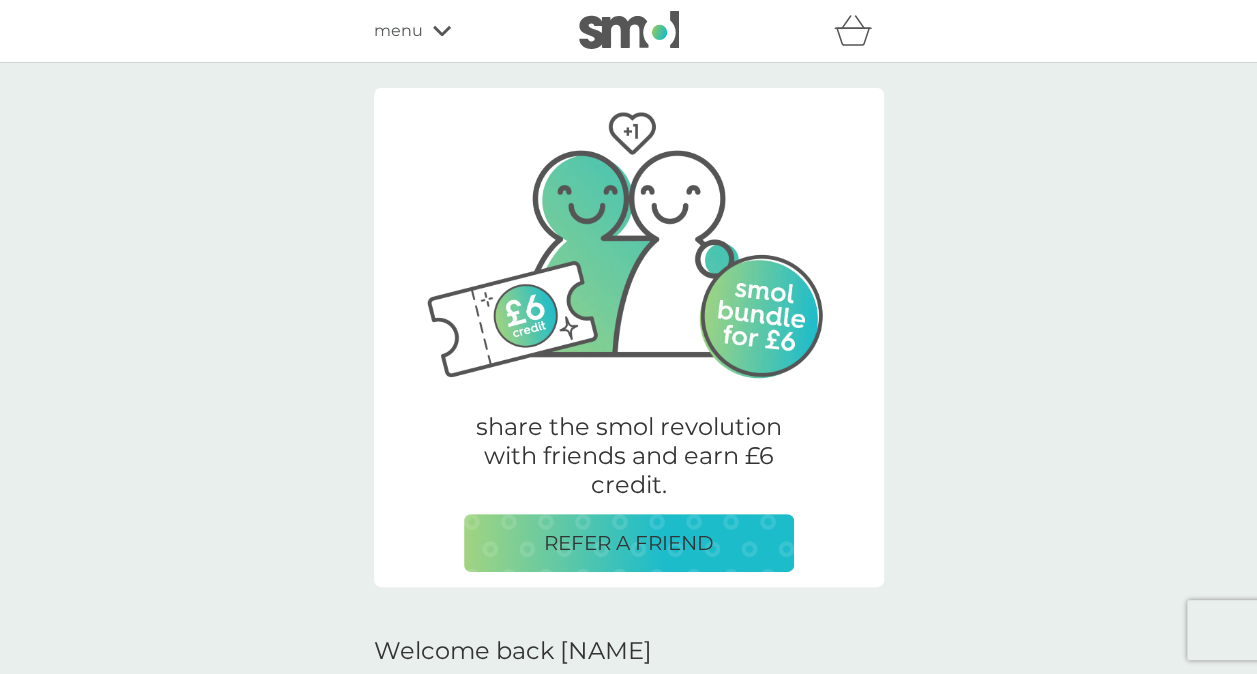click on "menu" at bounding box center (459, 31) 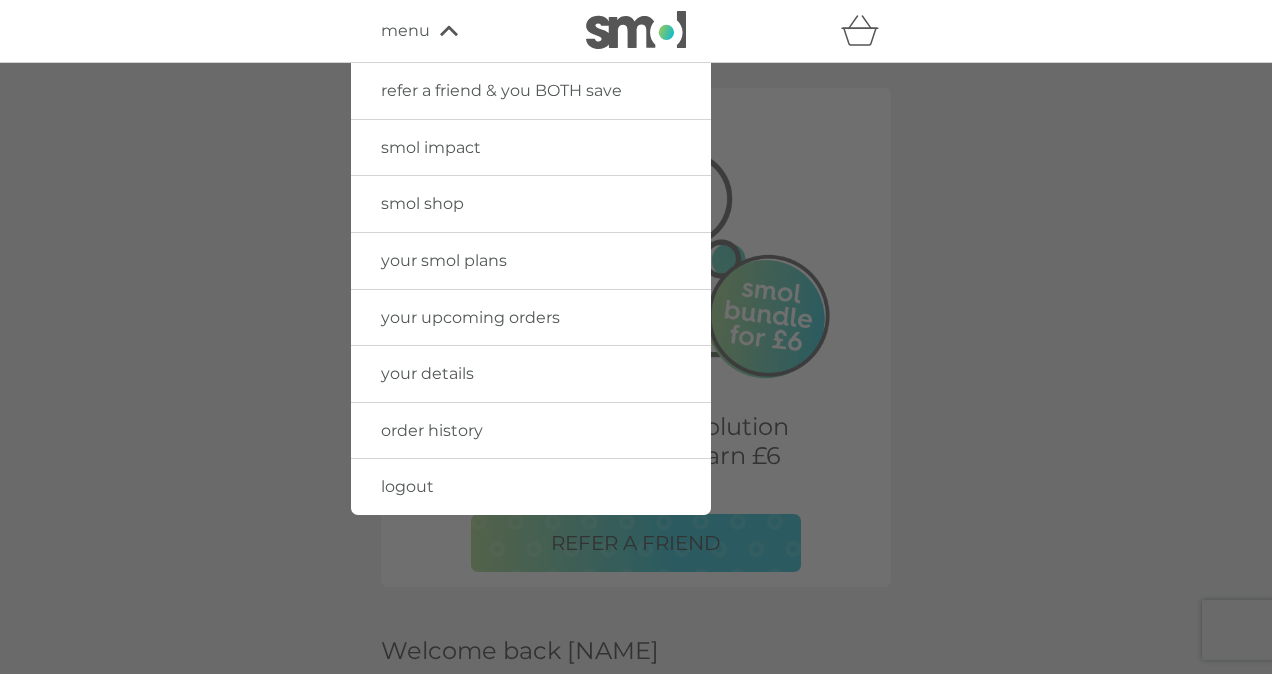 click on "your upcoming orders" at bounding box center [470, 317] 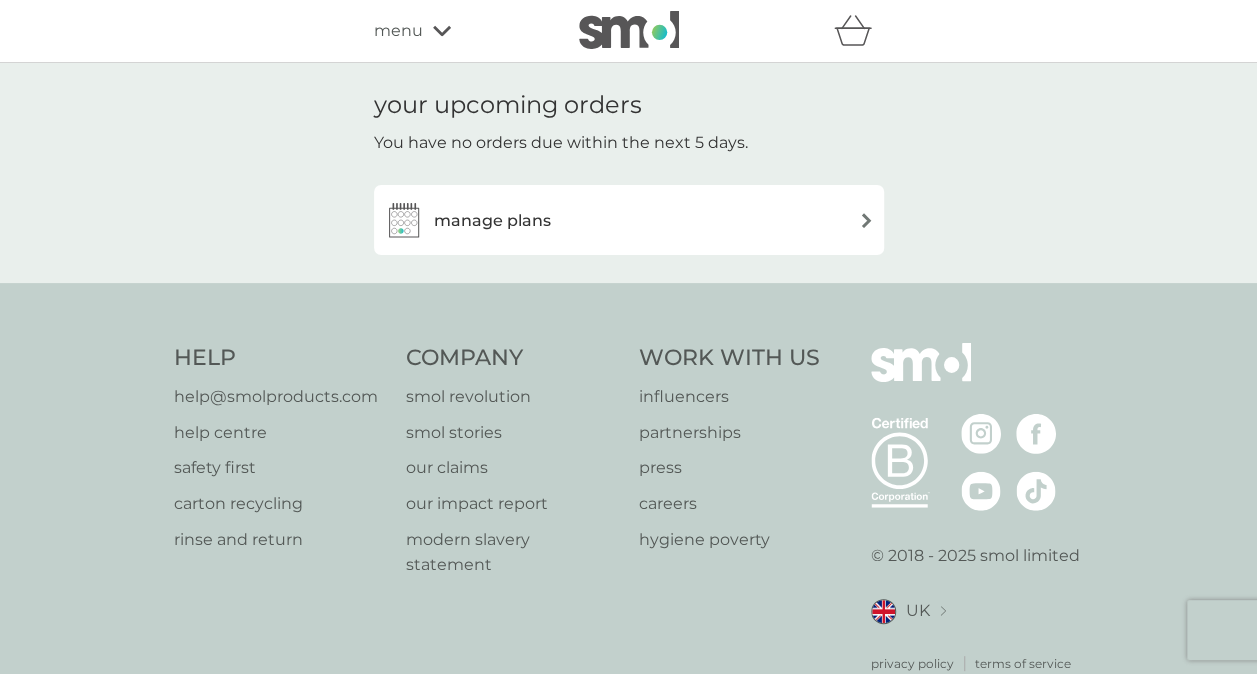 click on "manage plans" at bounding box center [629, 220] 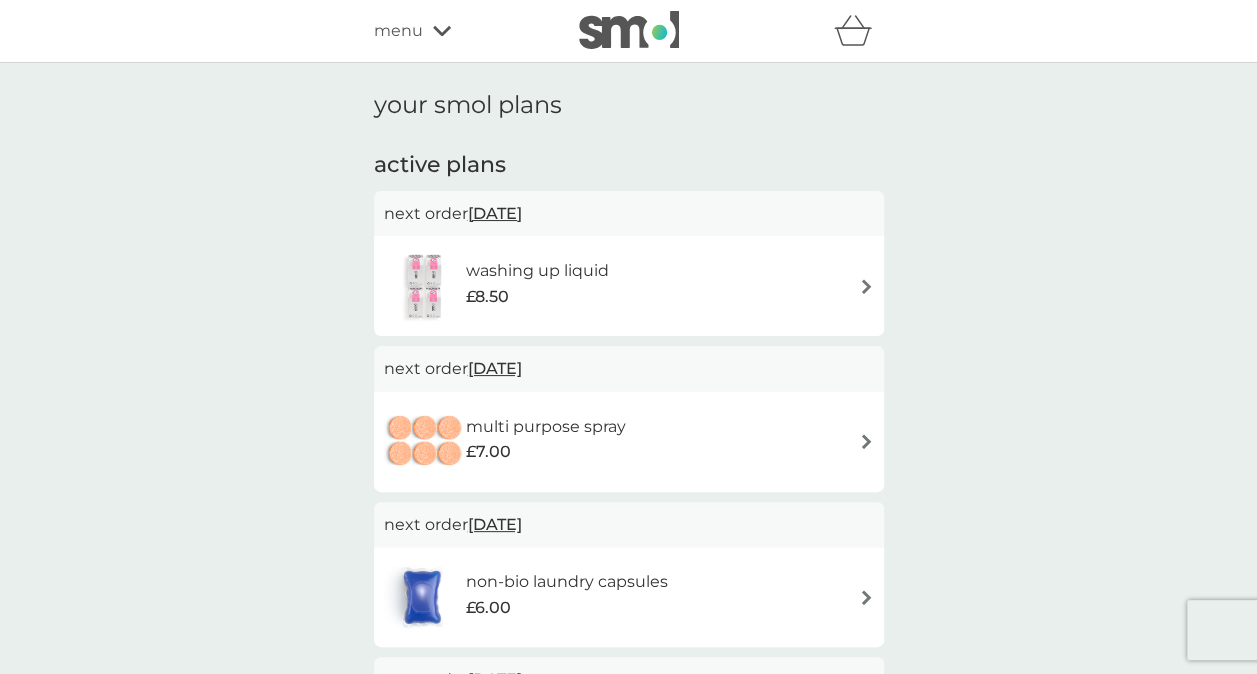 click at bounding box center (866, 286) 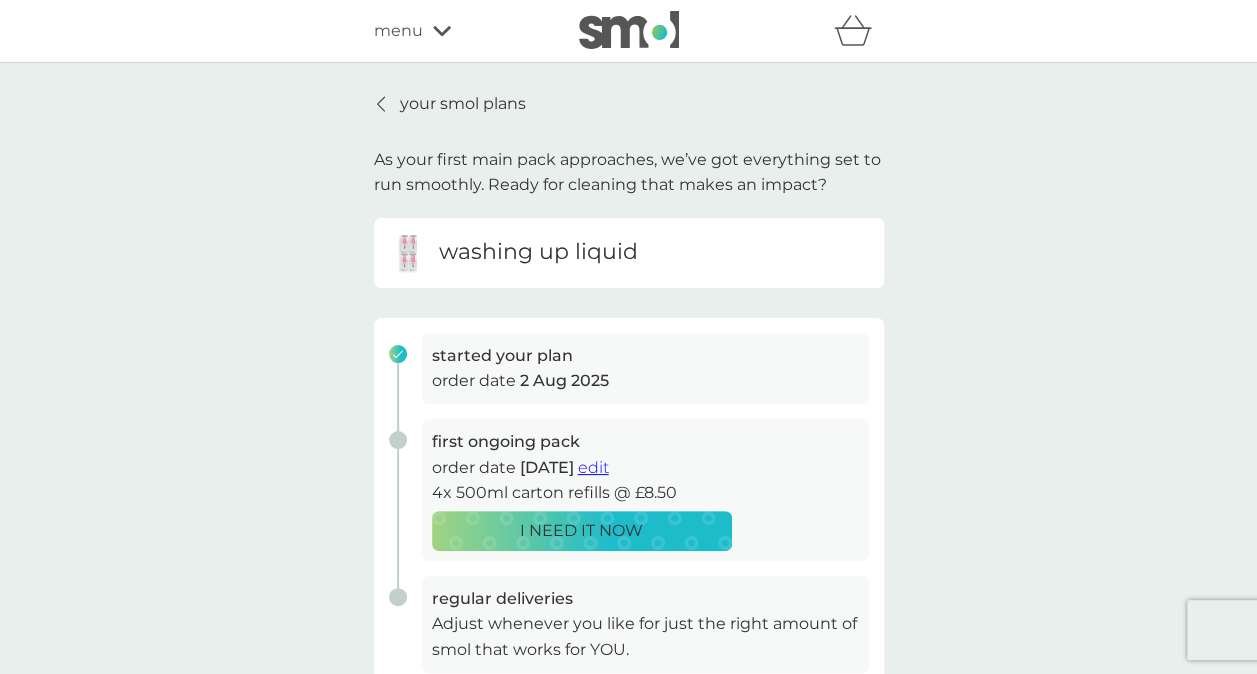 scroll, scrollTop: 300, scrollLeft: 0, axis: vertical 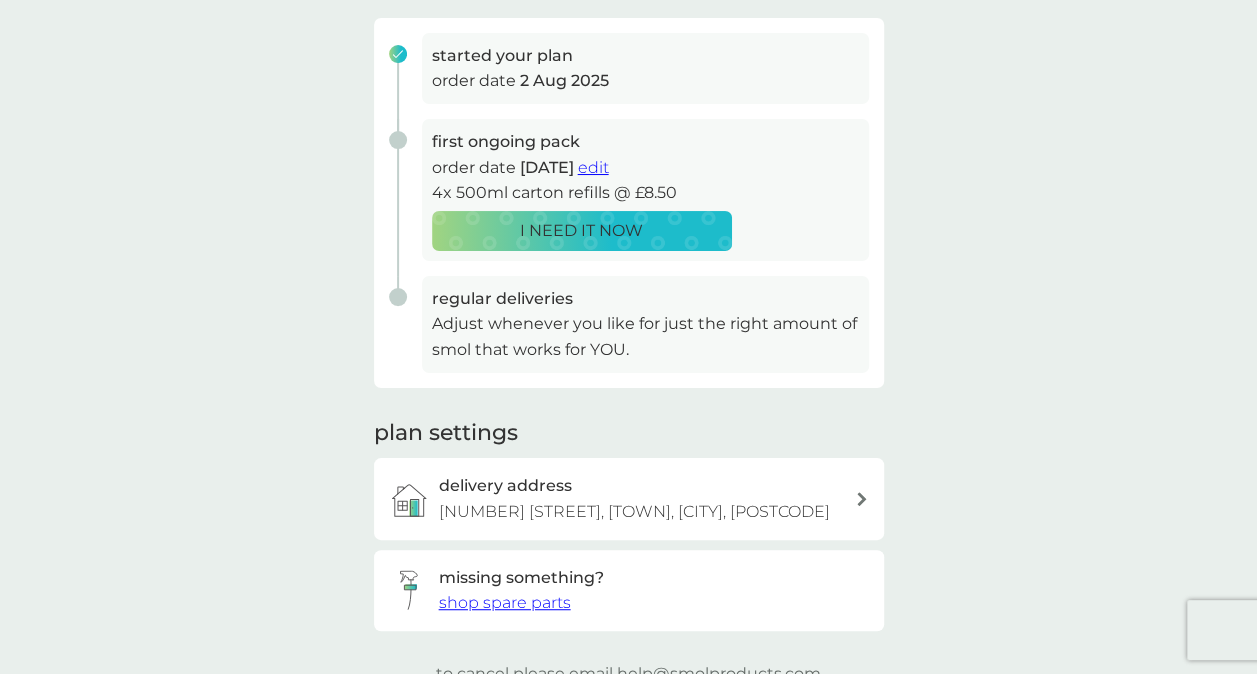 click on "edit" at bounding box center (593, 167) 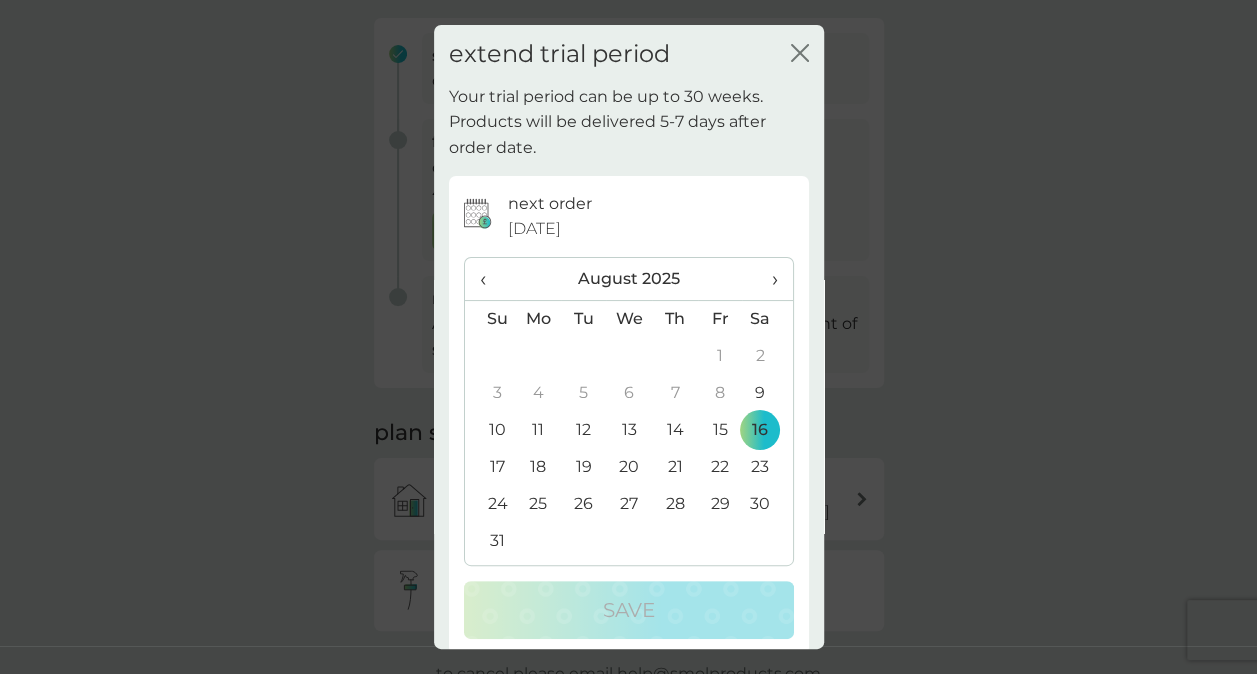 click on "›" at bounding box center [767, 279] 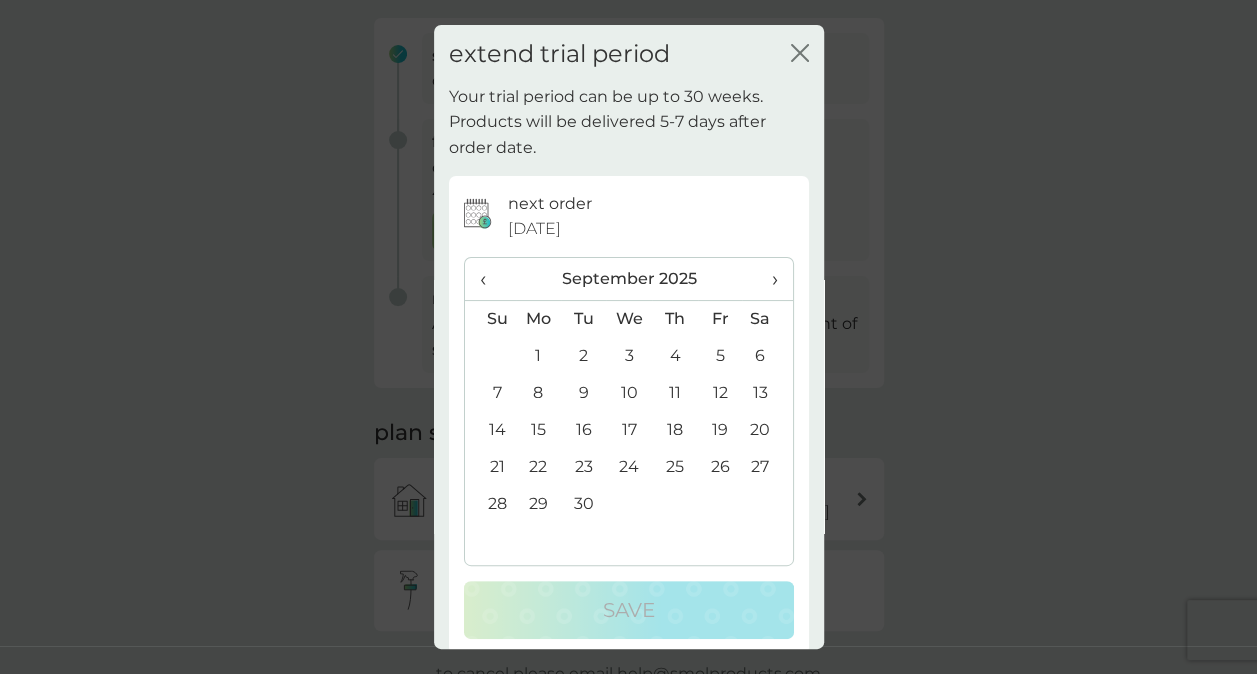 click on "›" at bounding box center [767, 279] 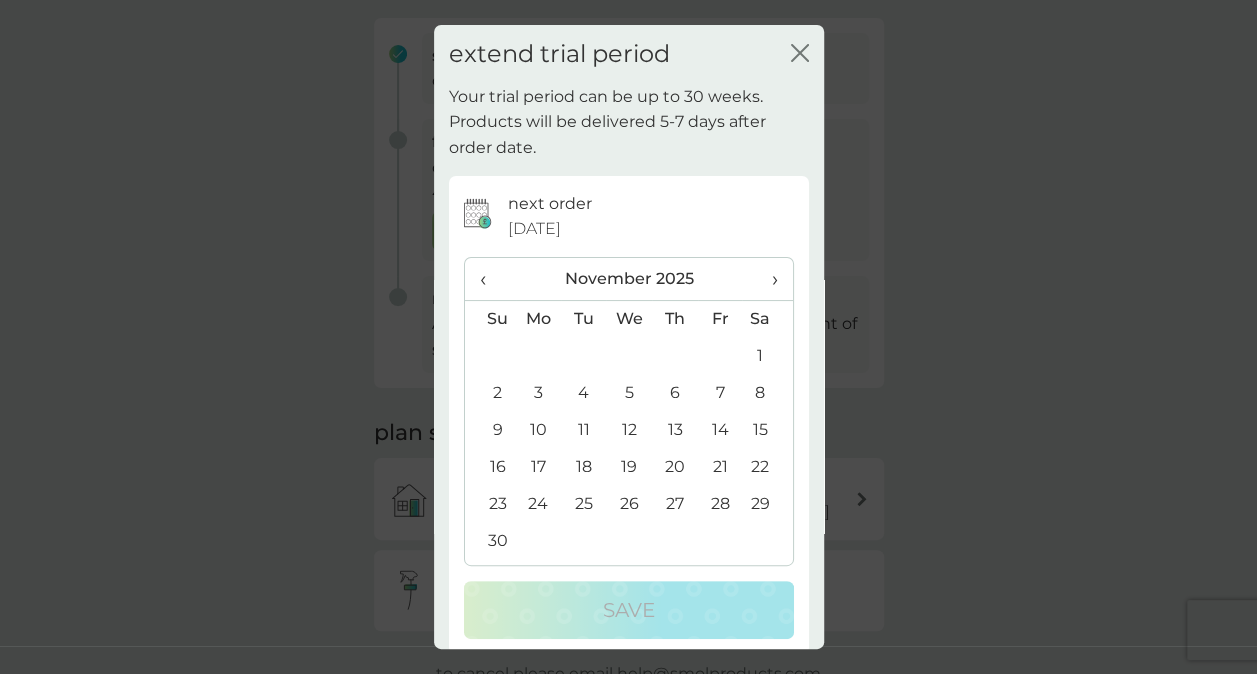 click on "›" at bounding box center (767, 279) 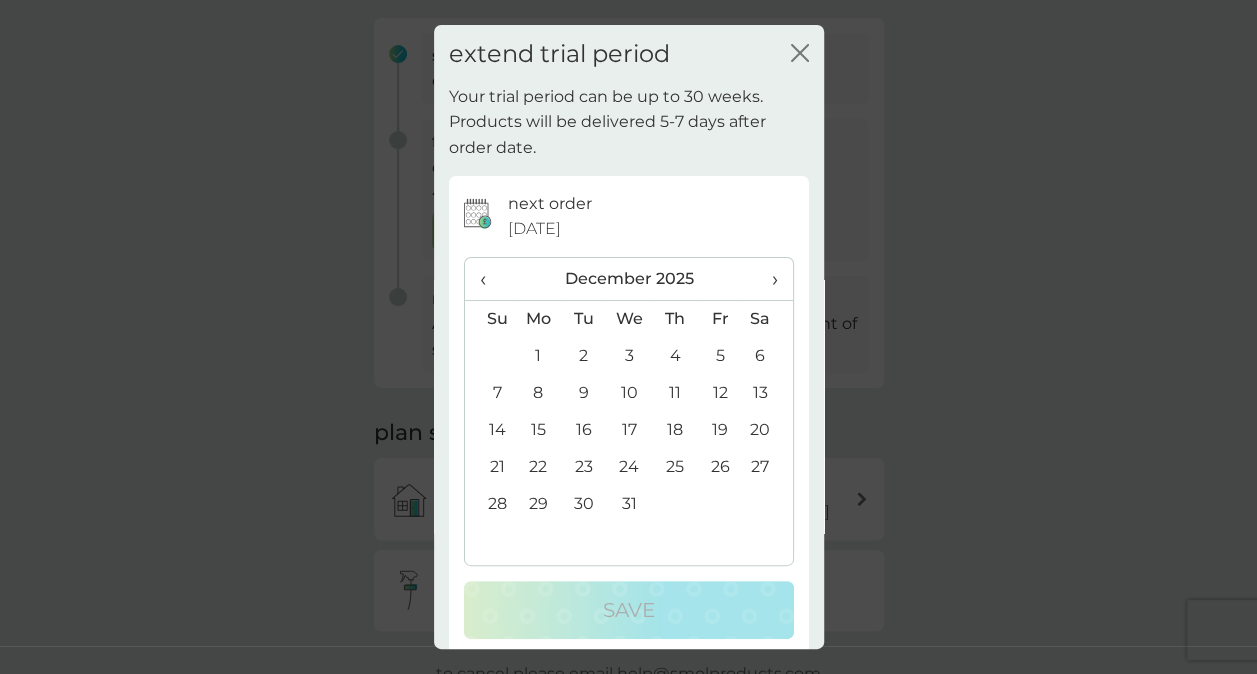 click on "›" at bounding box center [767, 279] 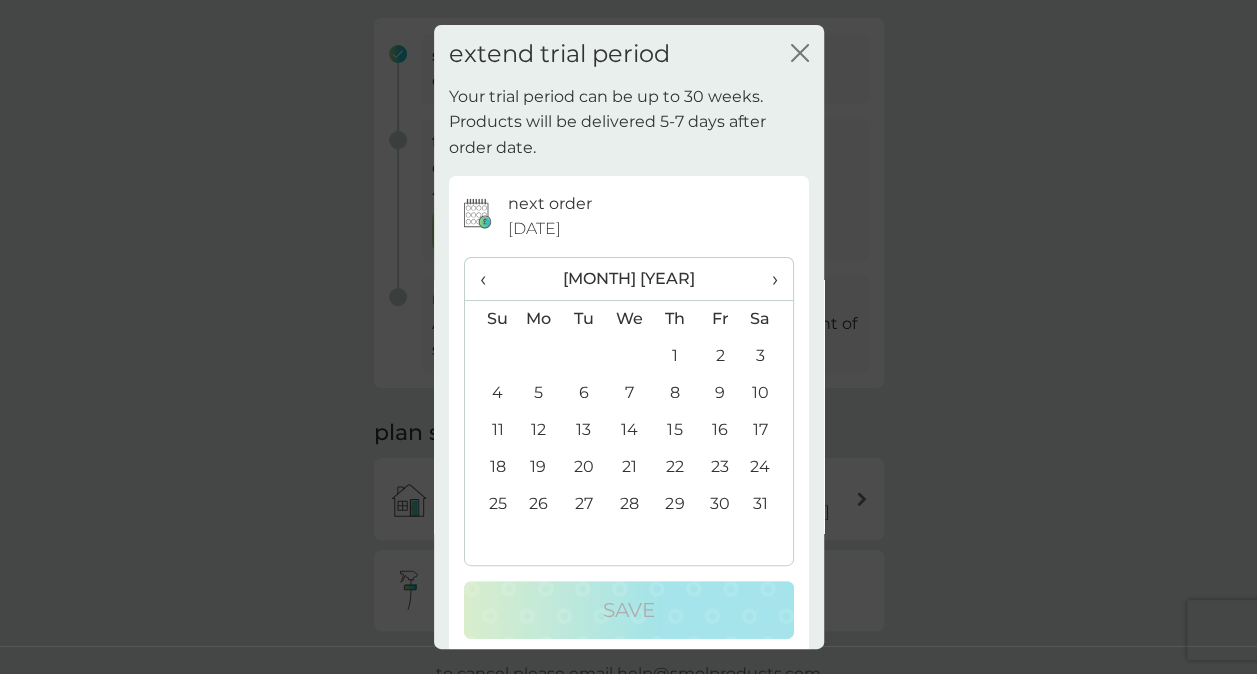 click on "1" at bounding box center [674, 356] 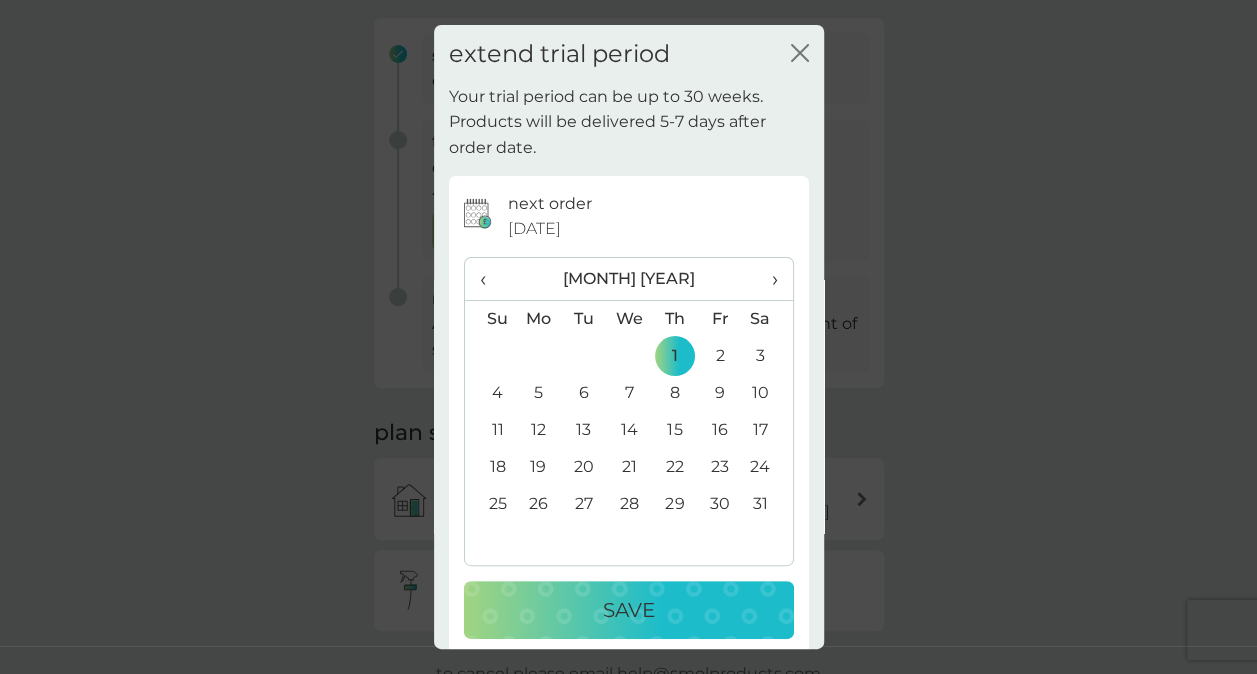click on "Save" at bounding box center (629, 610) 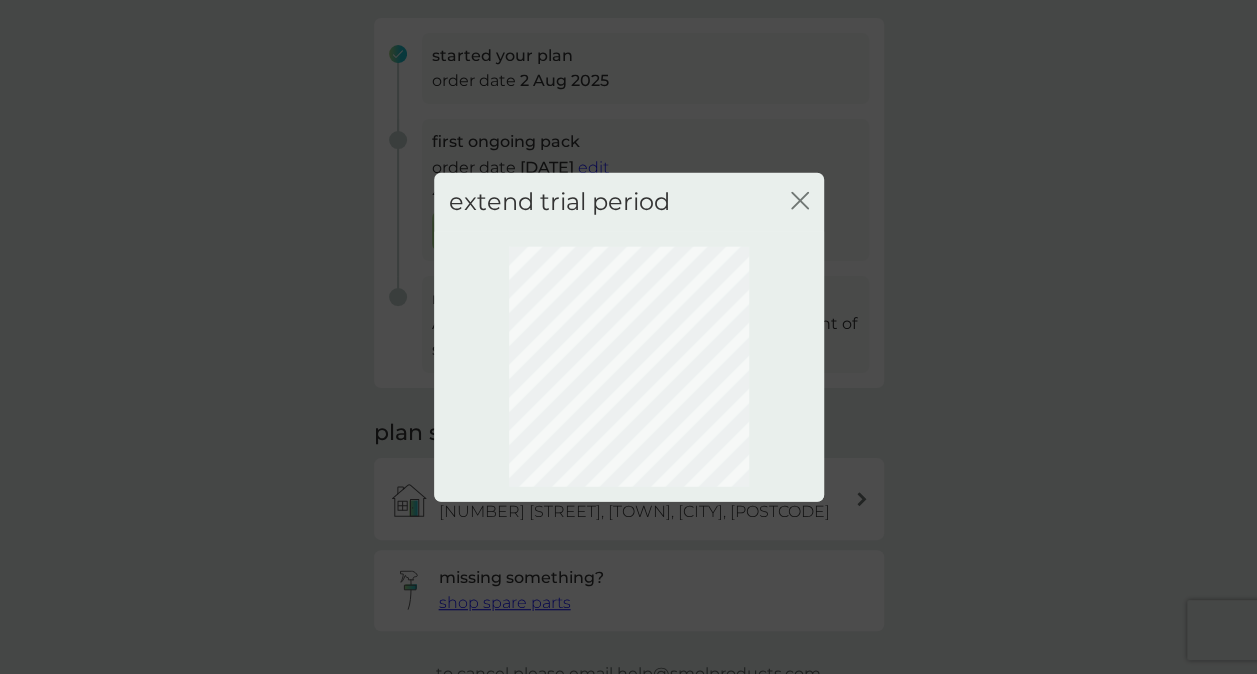 scroll, scrollTop: 164, scrollLeft: 0, axis: vertical 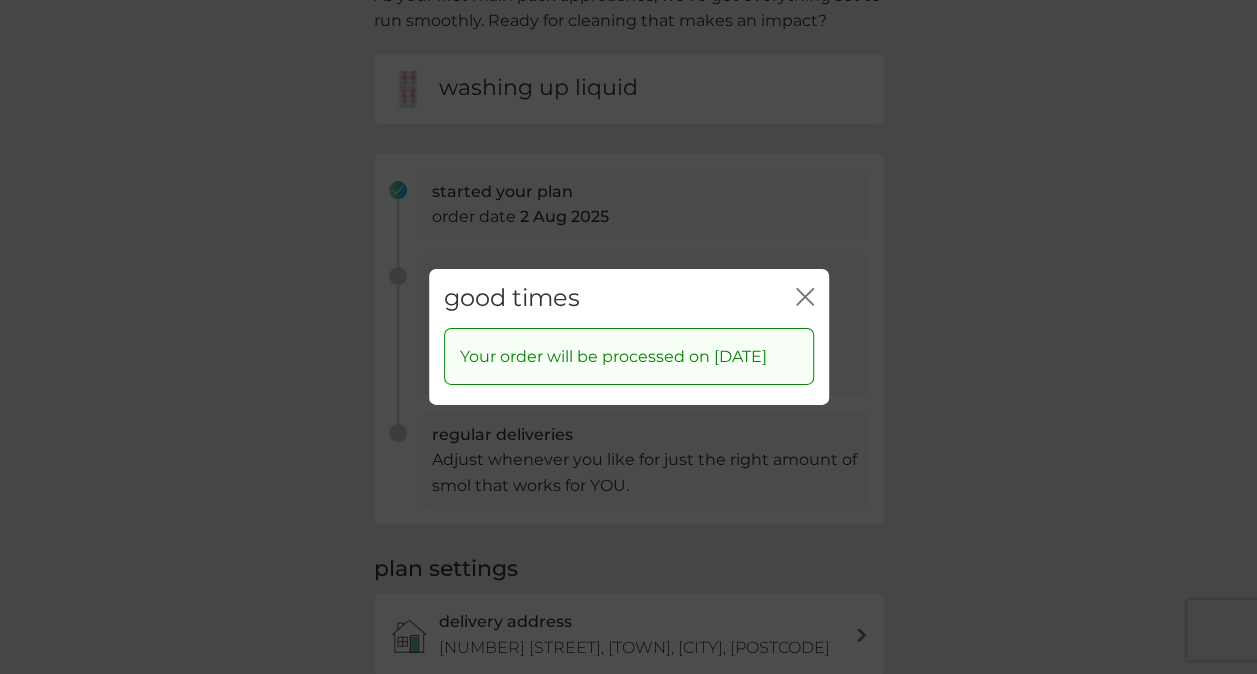 click 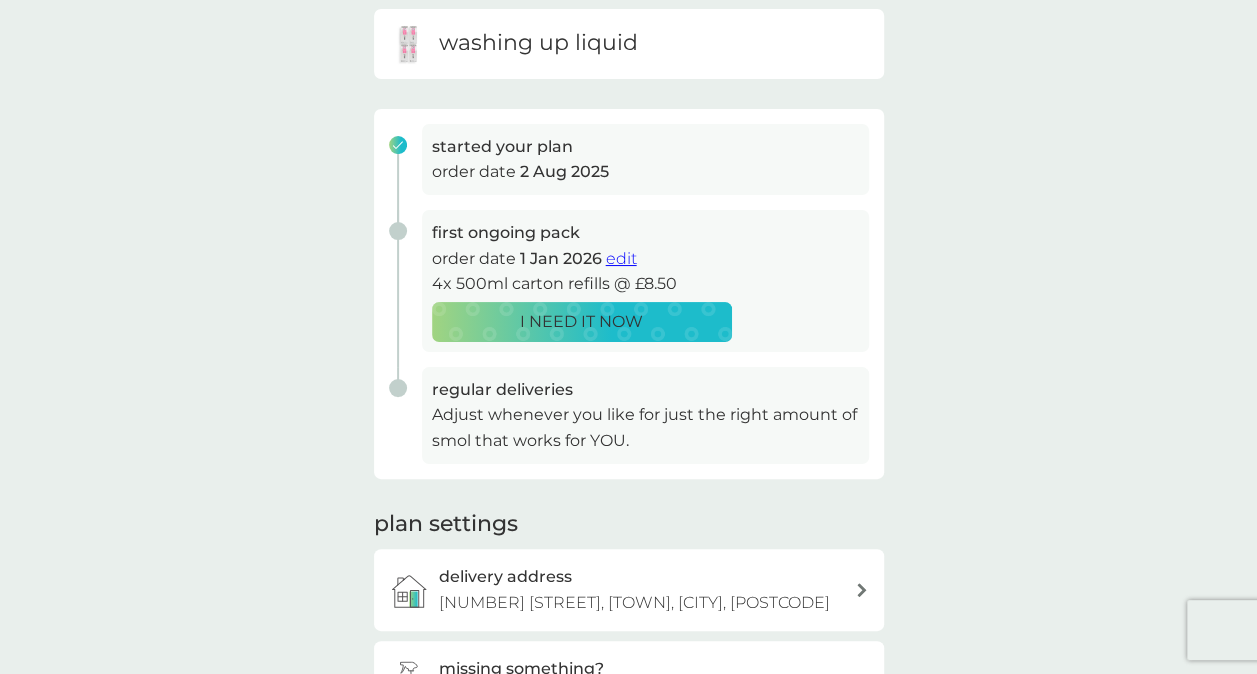 scroll, scrollTop: 164, scrollLeft: 0, axis: vertical 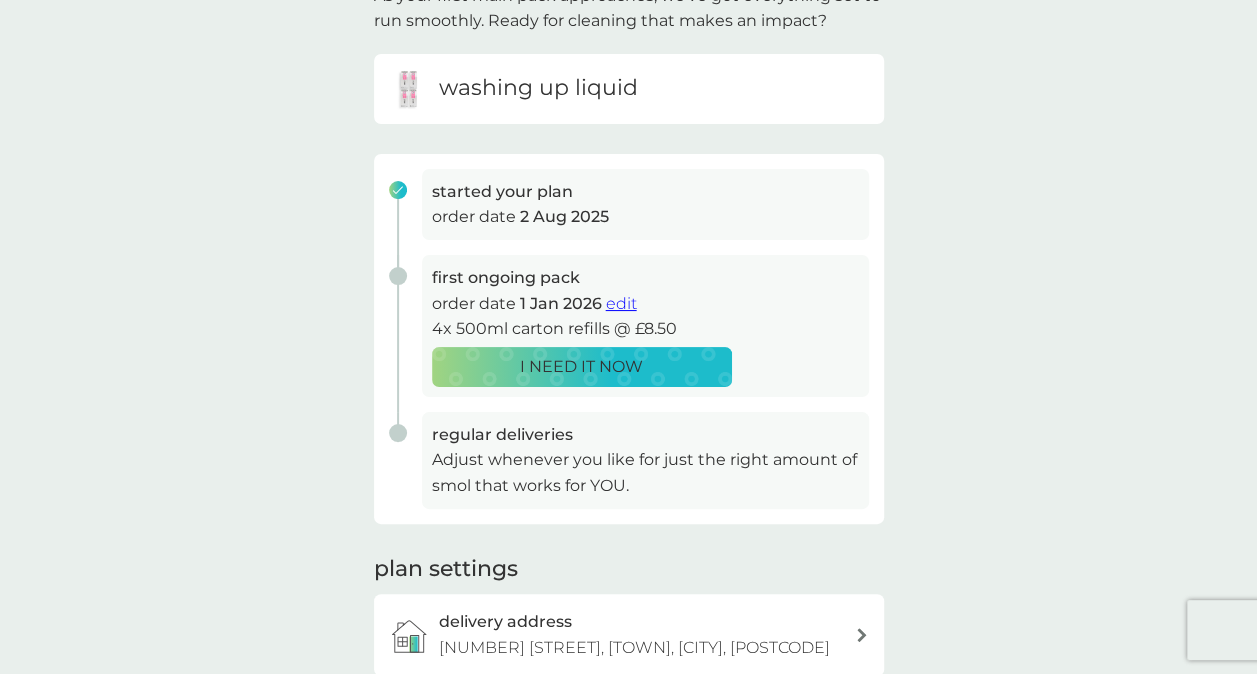 click on "edit" at bounding box center (621, 303) 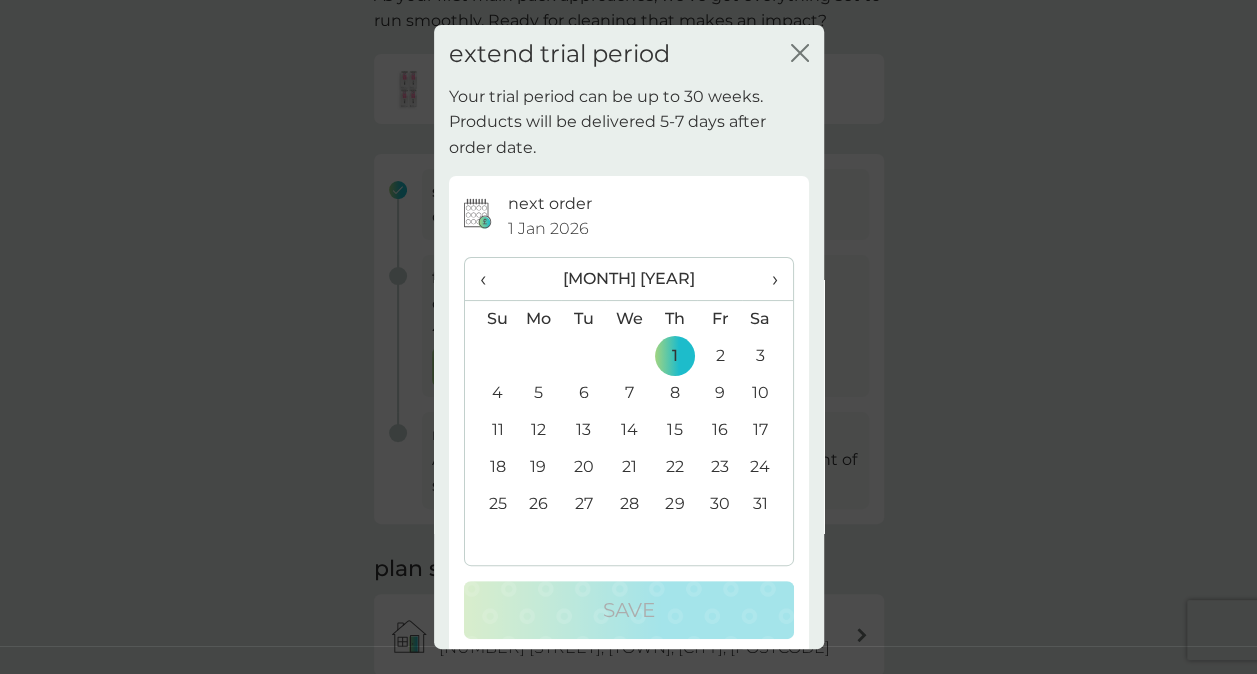 click 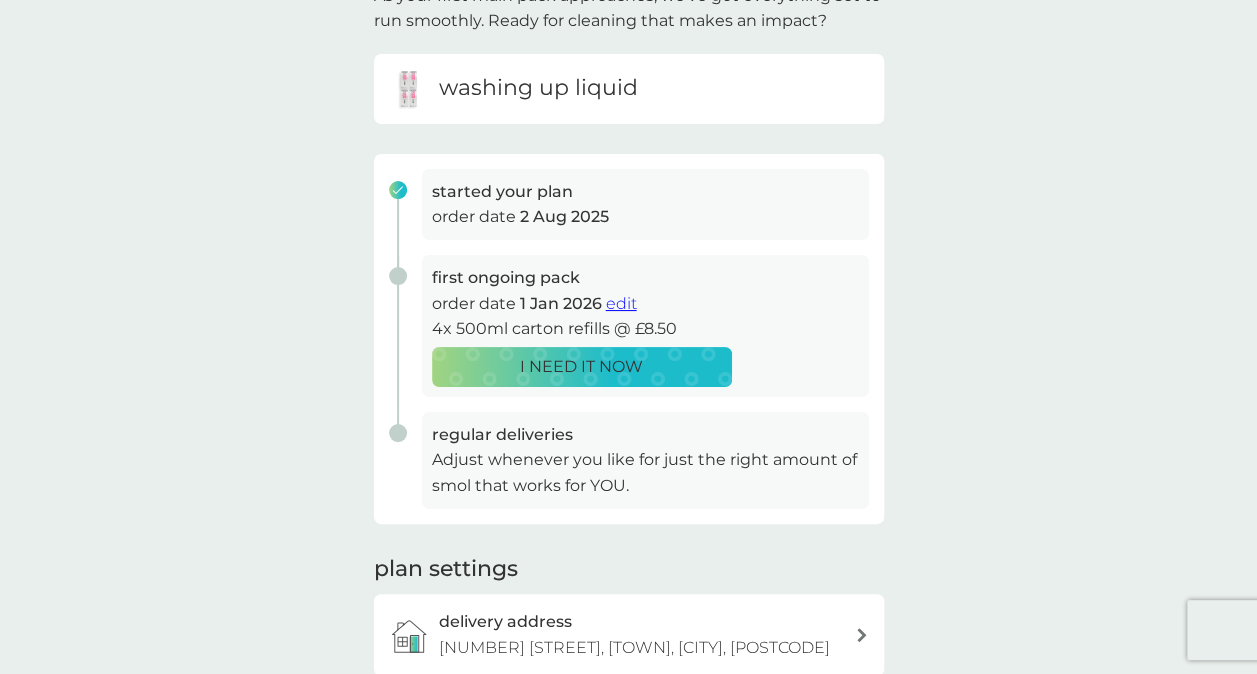 click on "first ongoing pack" at bounding box center [645, 278] 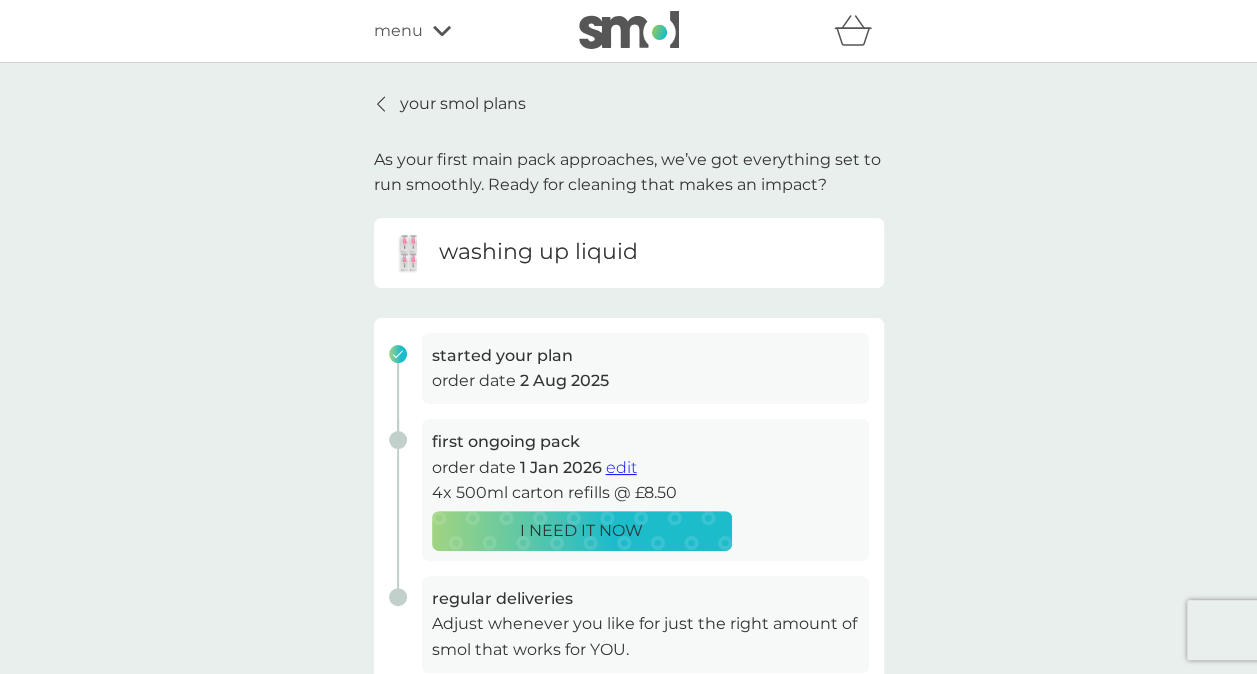 click at bounding box center [382, 104] 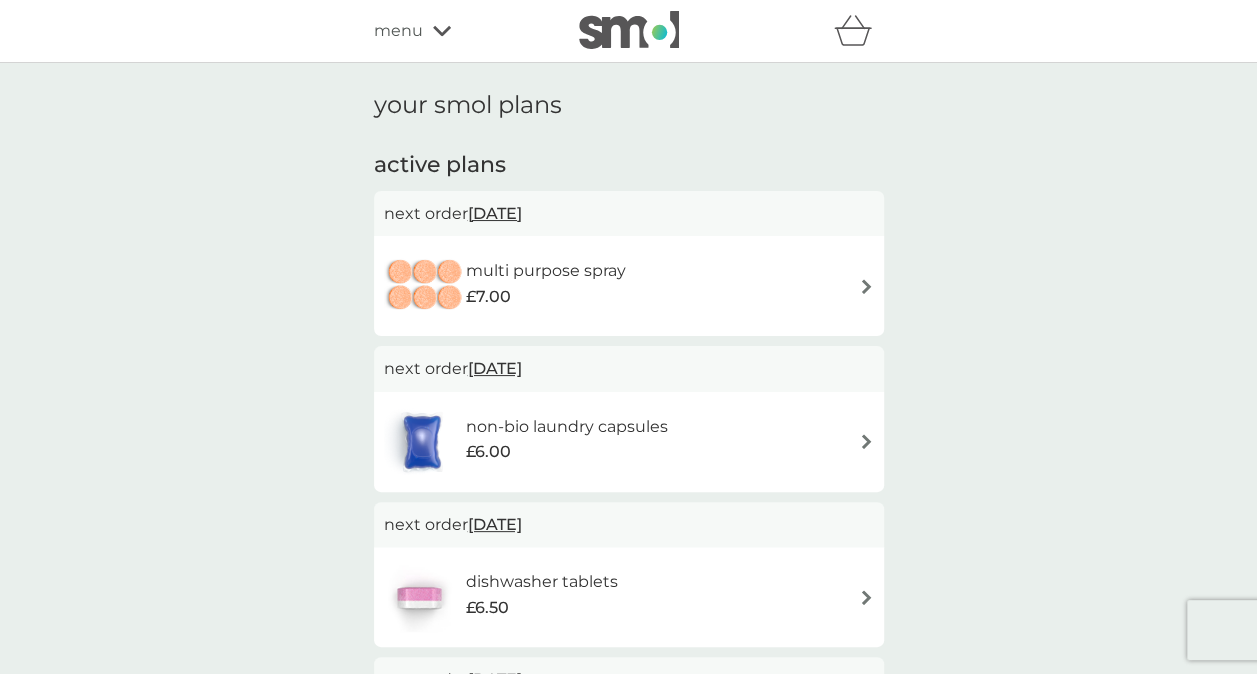 click on "multi purpose spray £7.00" at bounding box center [629, 286] 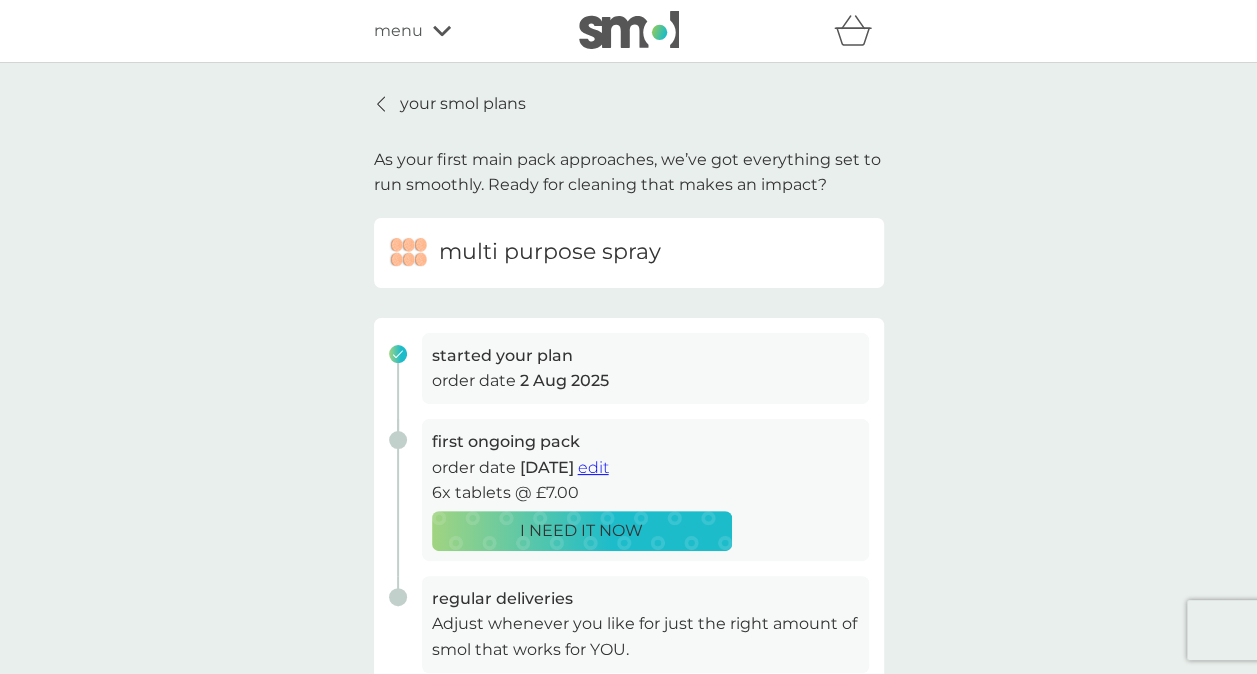 click on "edit" at bounding box center [593, 467] 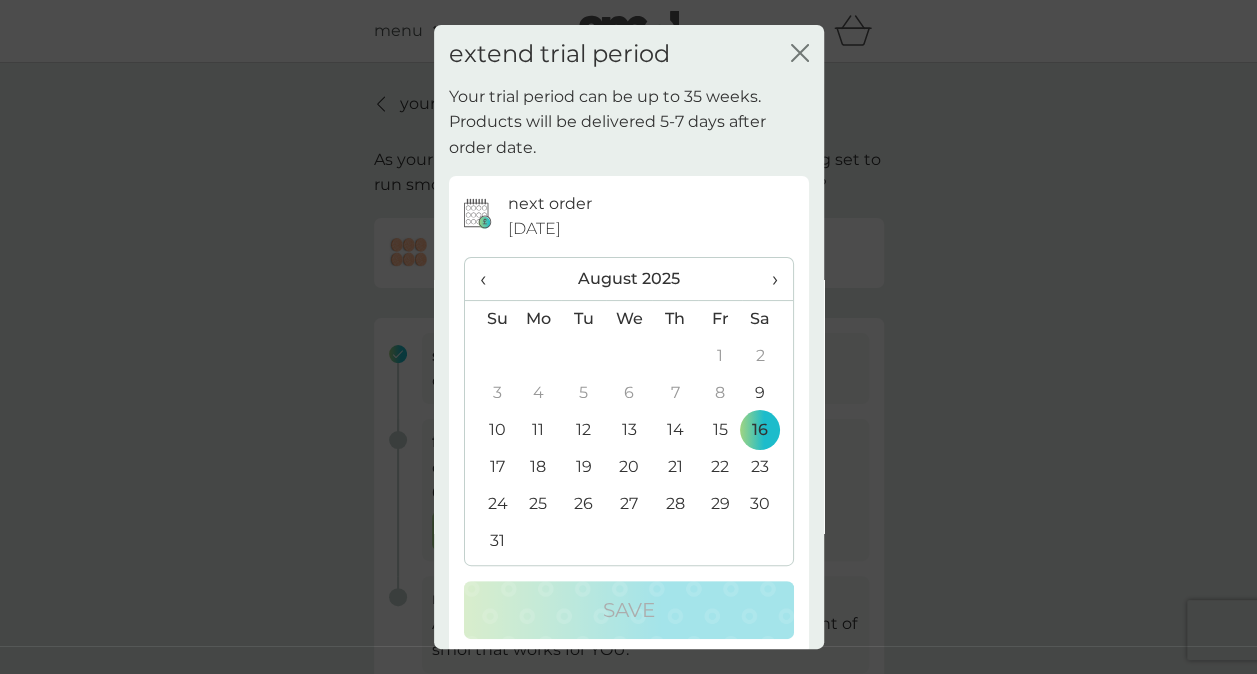 click on "›" at bounding box center [767, 279] 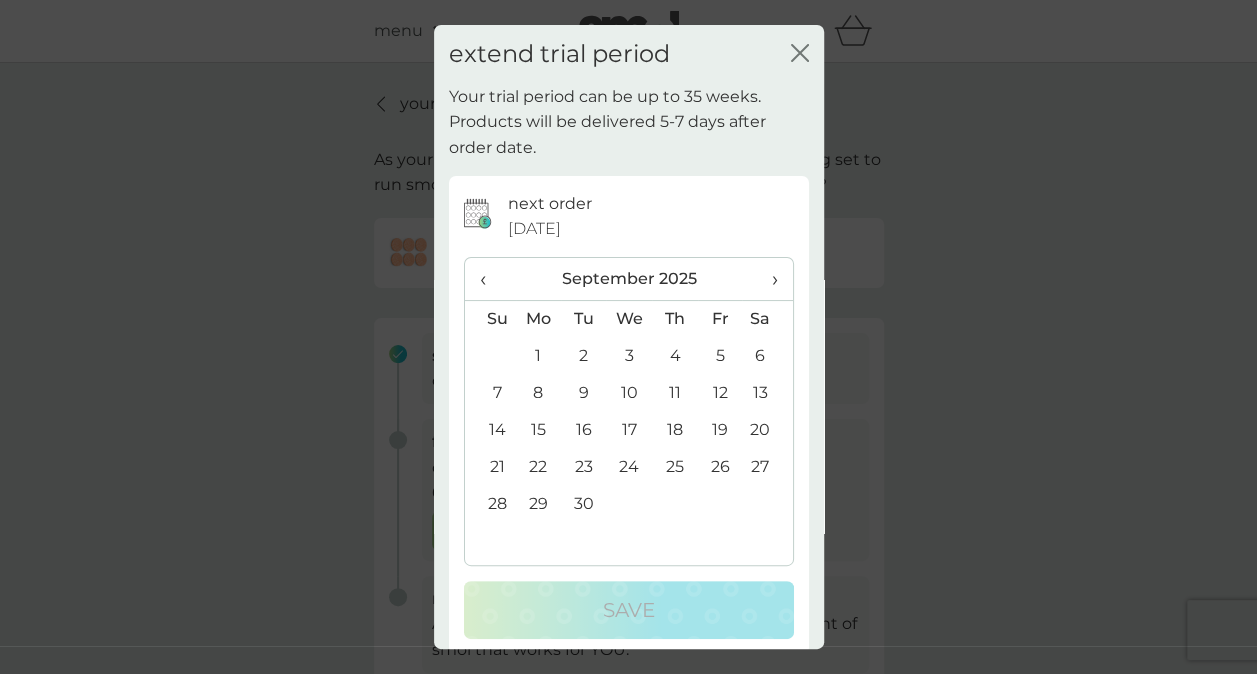 click on "›" at bounding box center (767, 279) 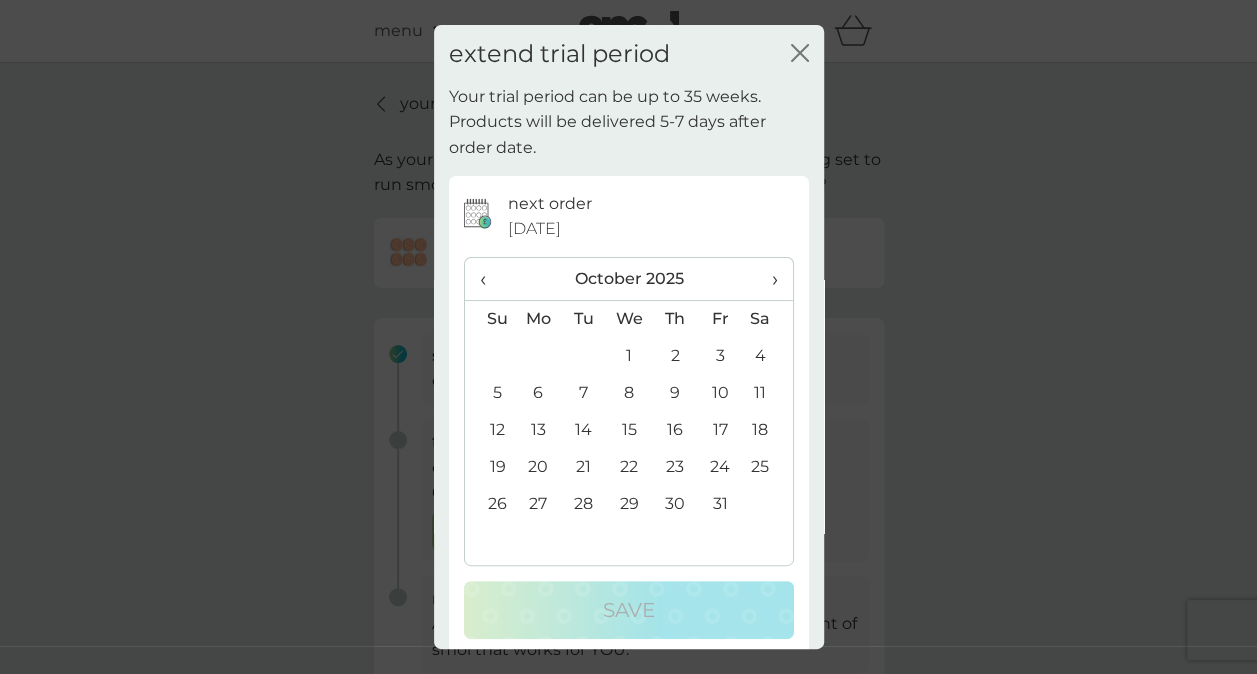 click on "›" at bounding box center (767, 279) 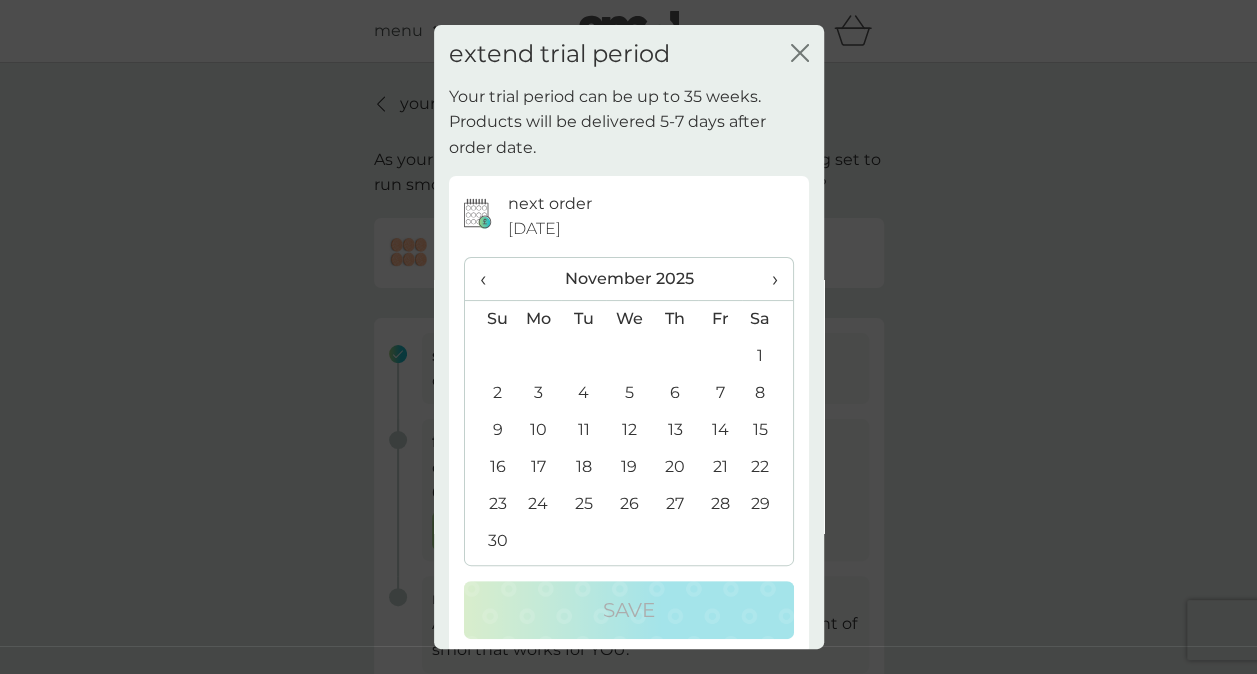 click on "›" at bounding box center (767, 279) 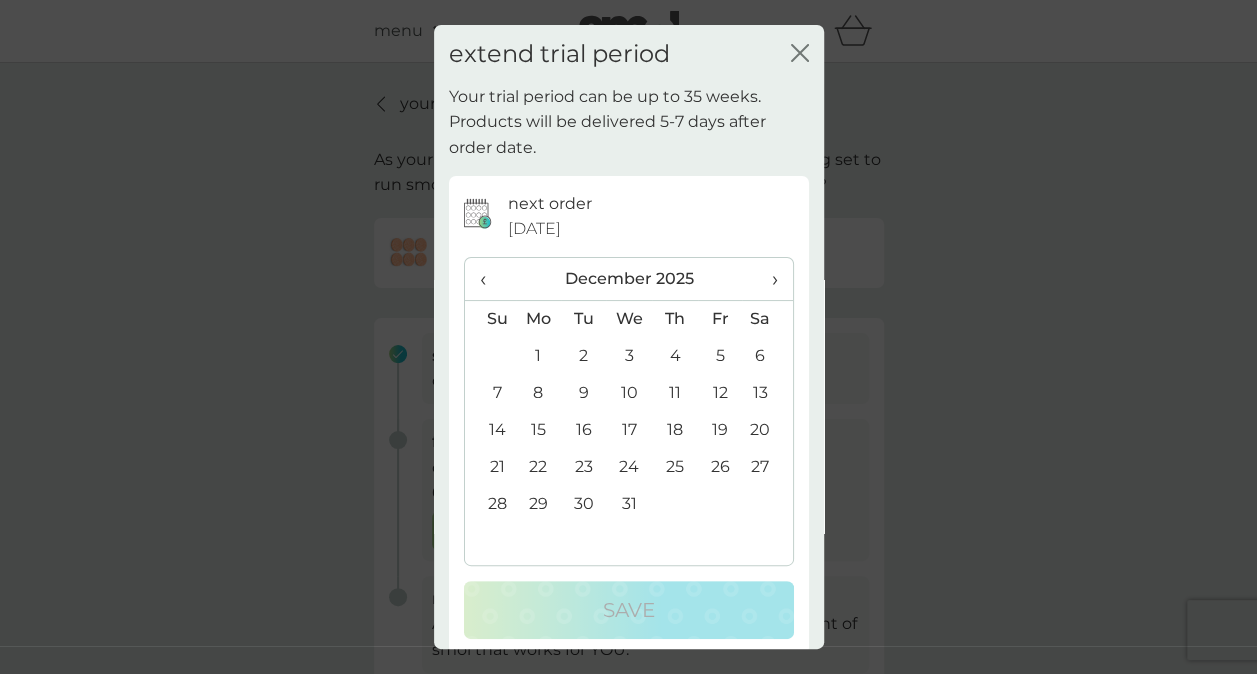 click on "›" at bounding box center (767, 279) 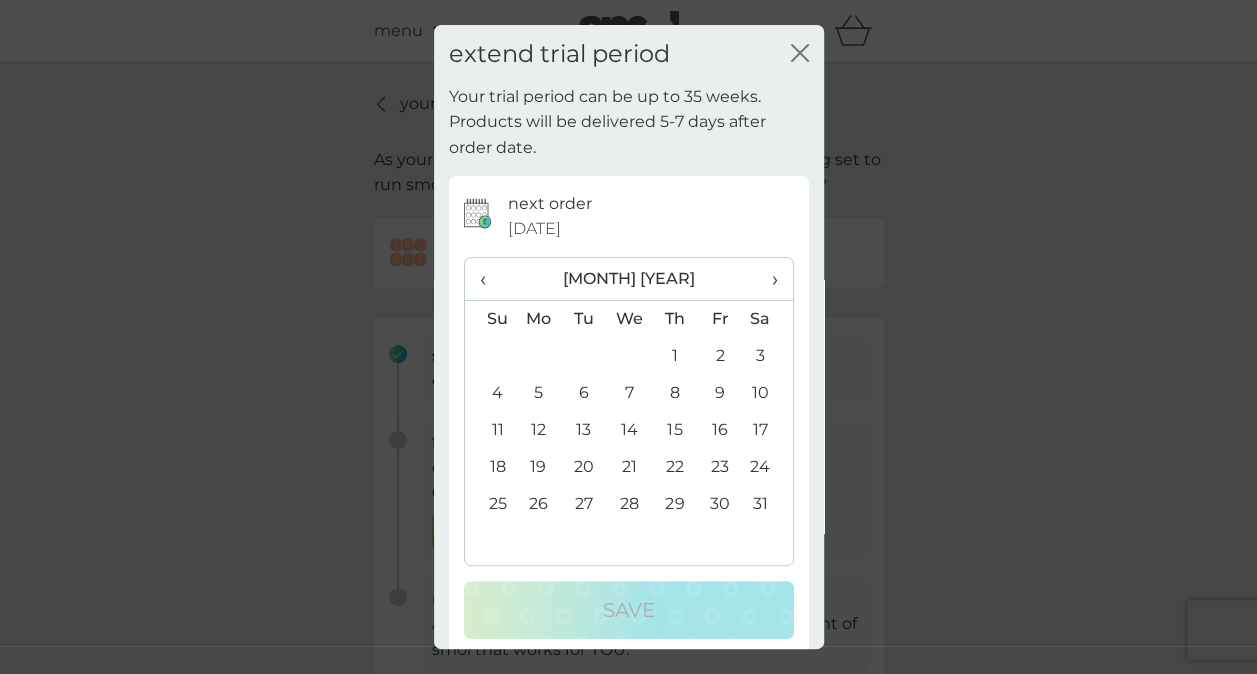 click on "1" at bounding box center [674, 356] 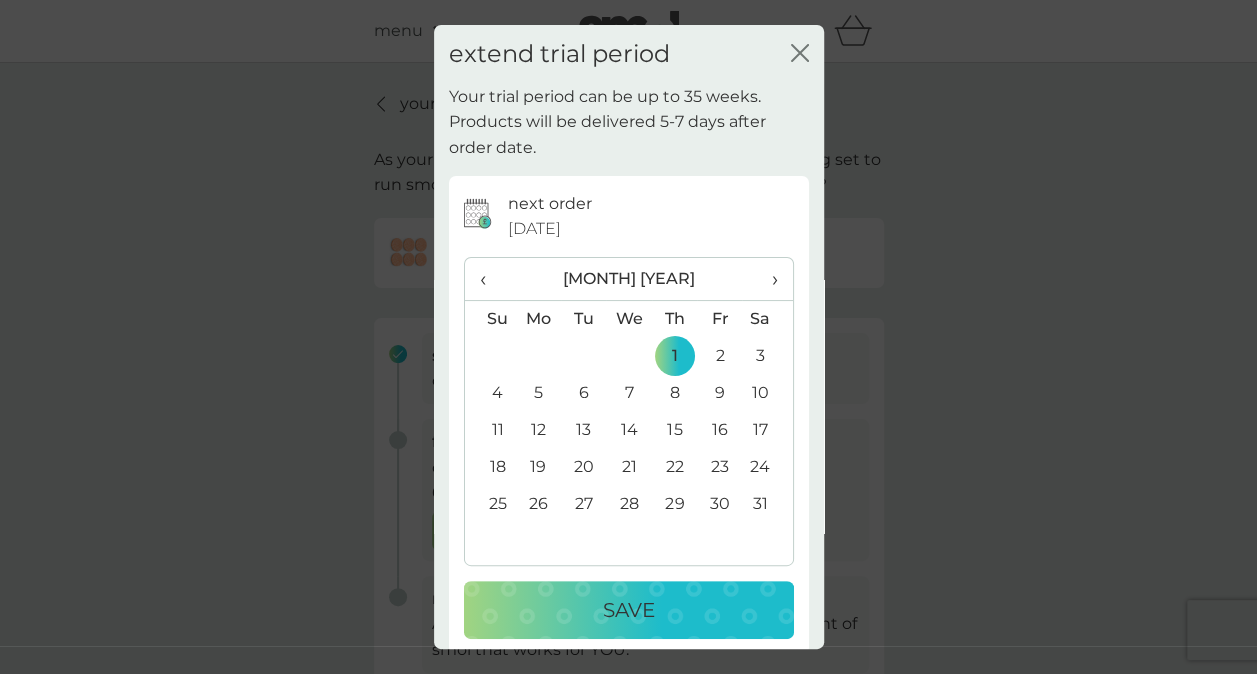click on "Save" at bounding box center [629, 610] 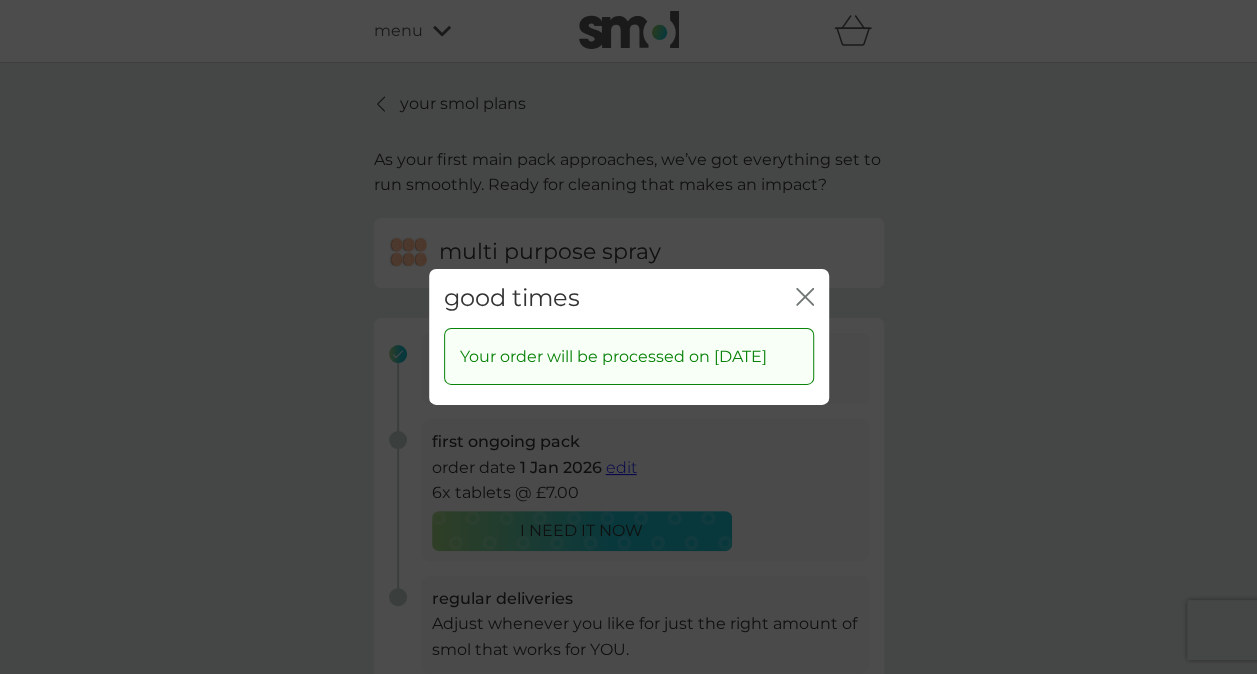click on "close" 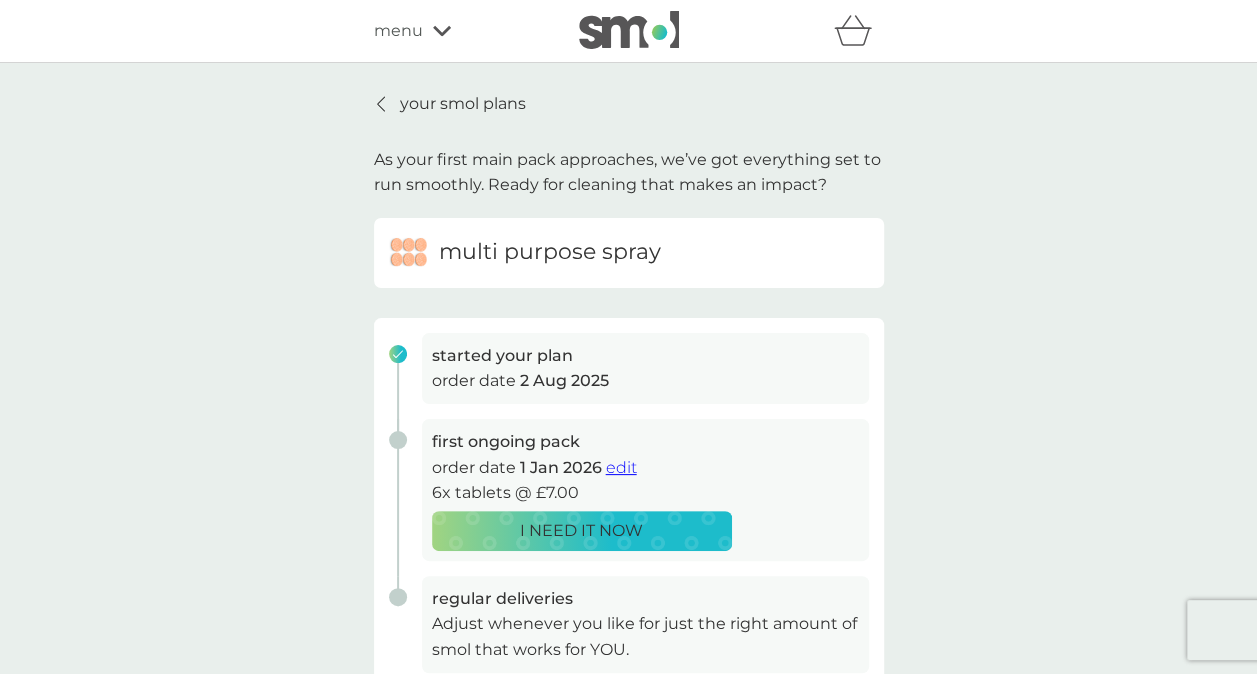 click on "your smol plans" at bounding box center (463, 104) 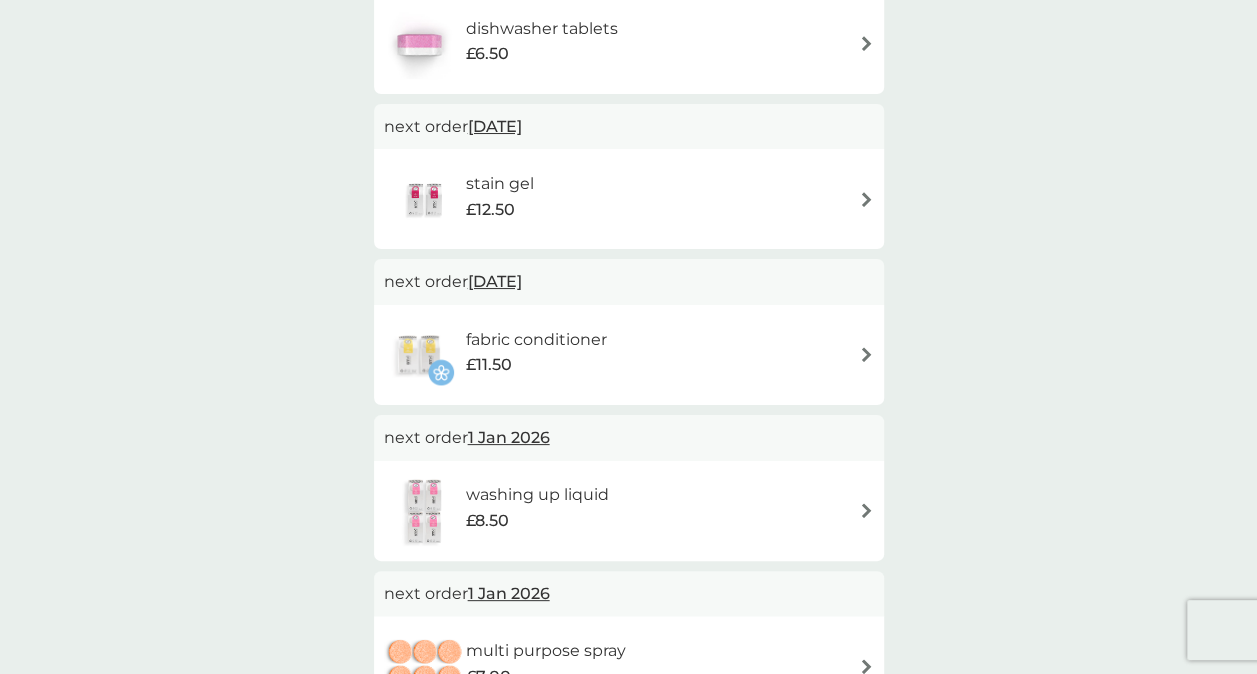 scroll, scrollTop: 300, scrollLeft: 0, axis: vertical 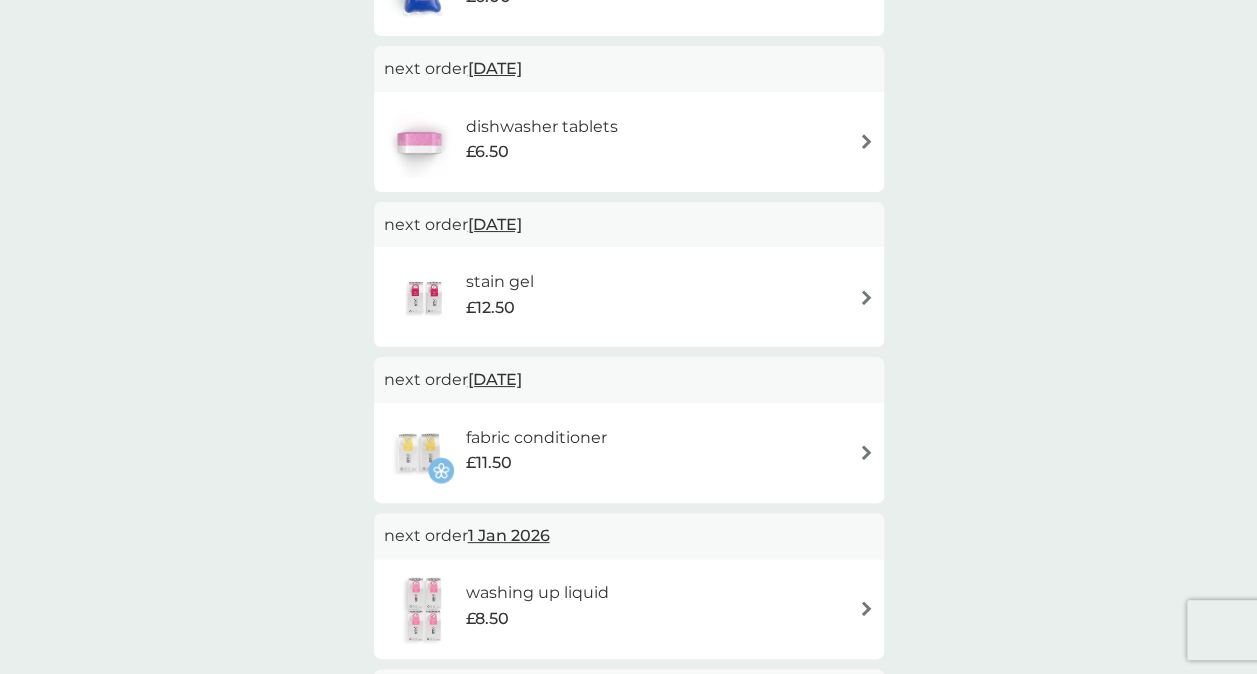 click at bounding box center (866, 452) 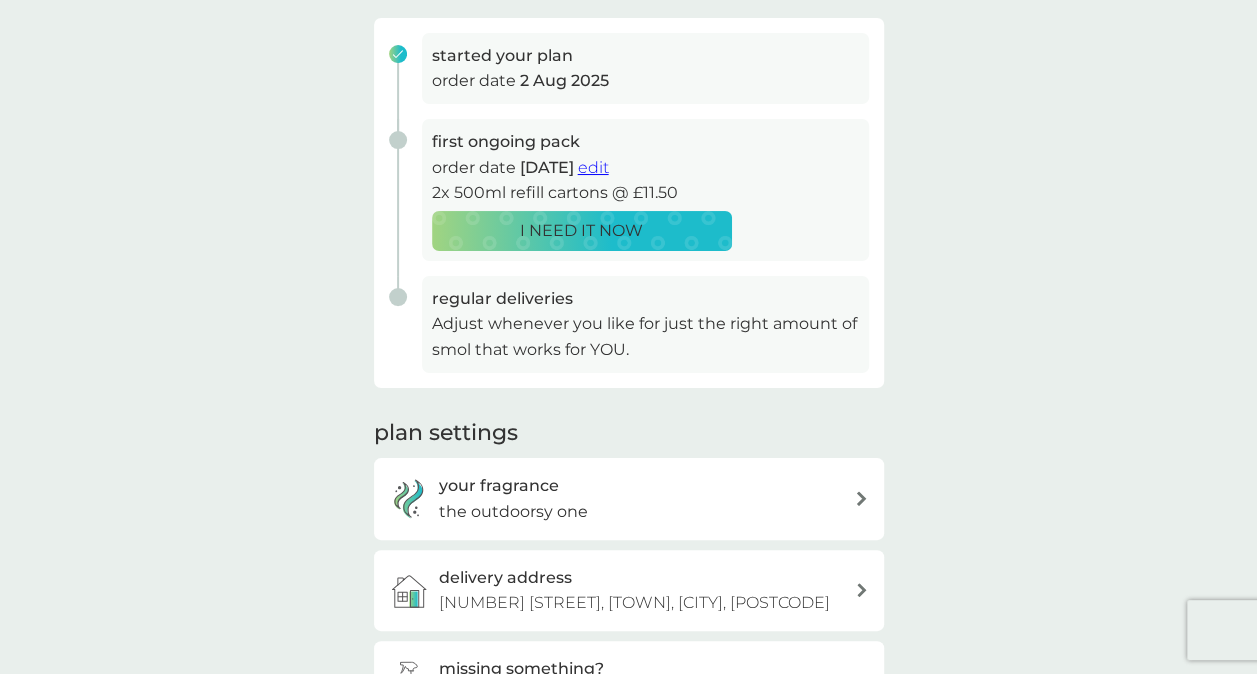 scroll, scrollTop: 0, scrollLeft: 0, axis: both 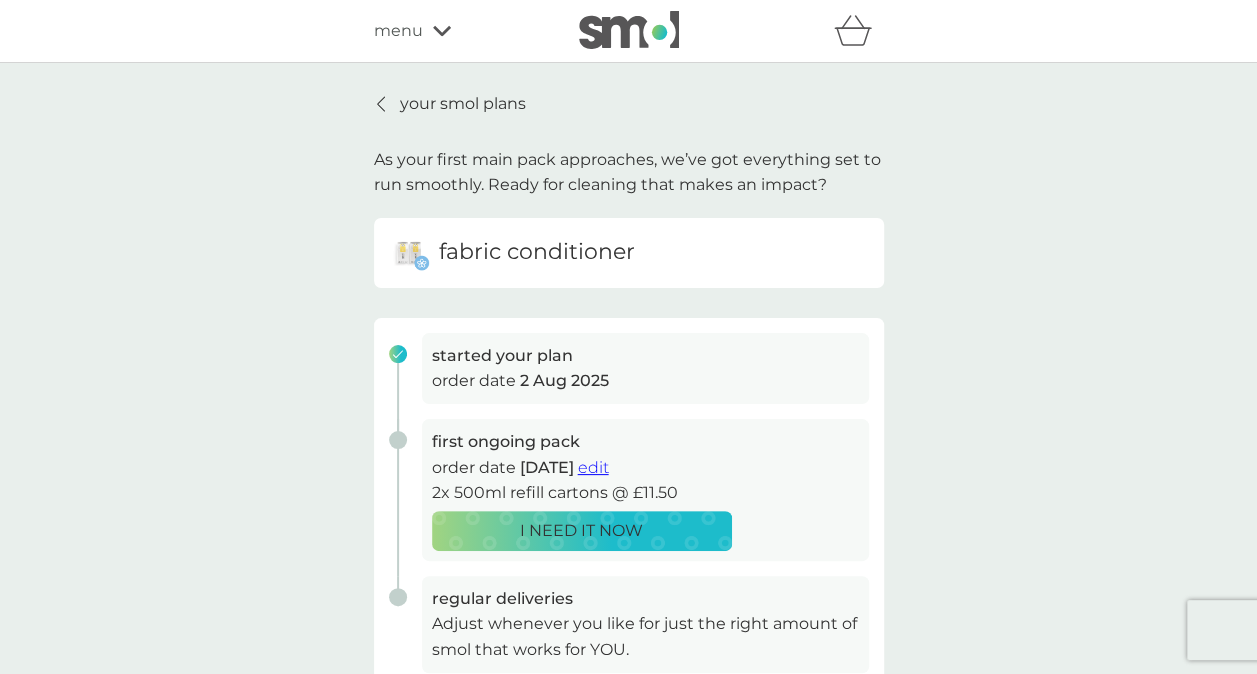click on "edit" at bounding box center [593, 467] 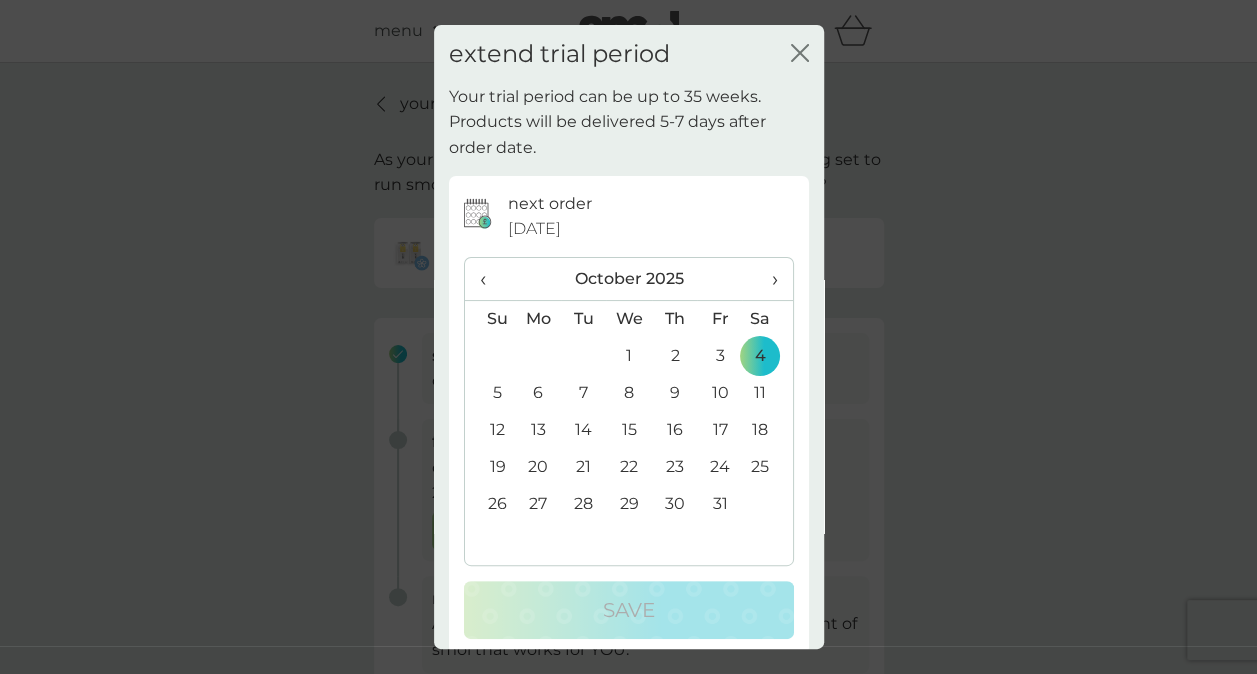 click on "›" at bounding box center (767, 279) 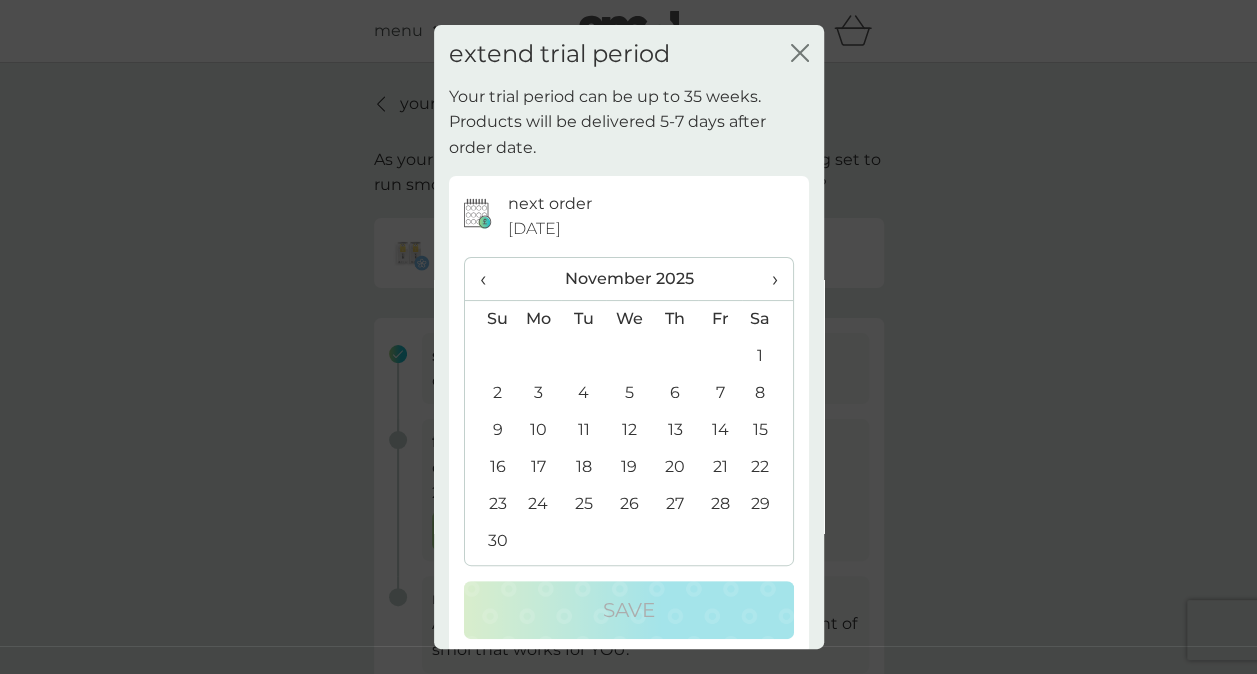 click on "›" at bounding box center (767, 279) 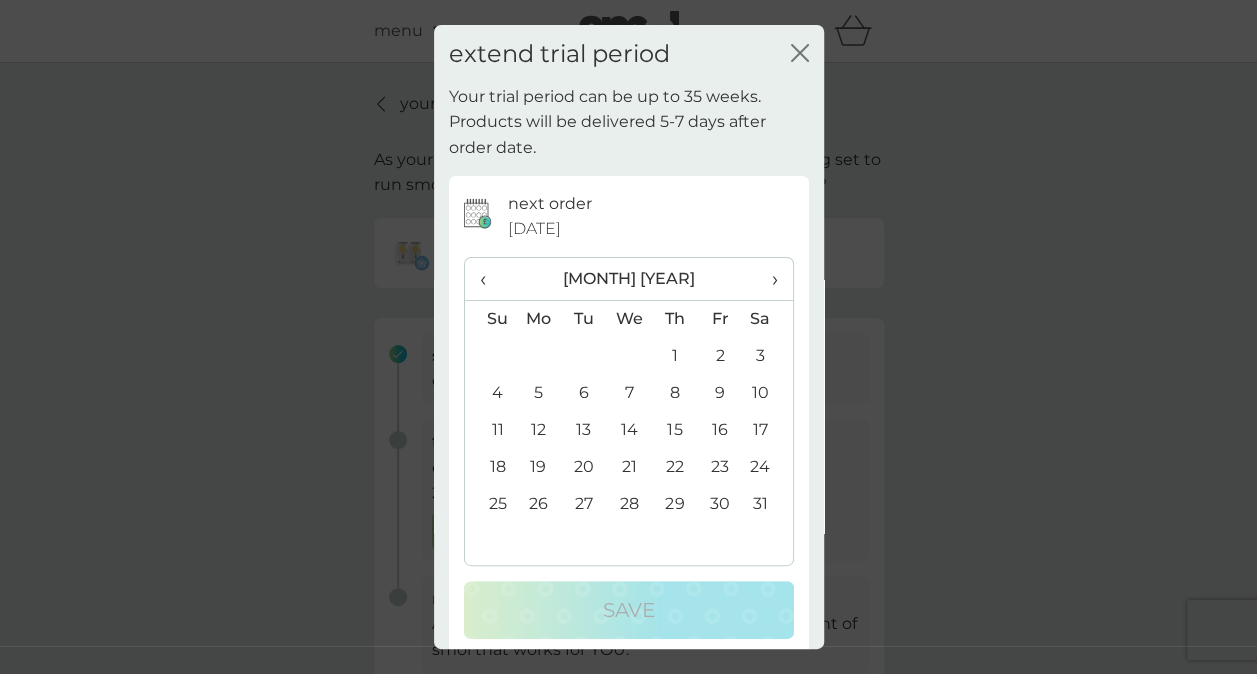 click on "1" at bounding box center [674, 356] 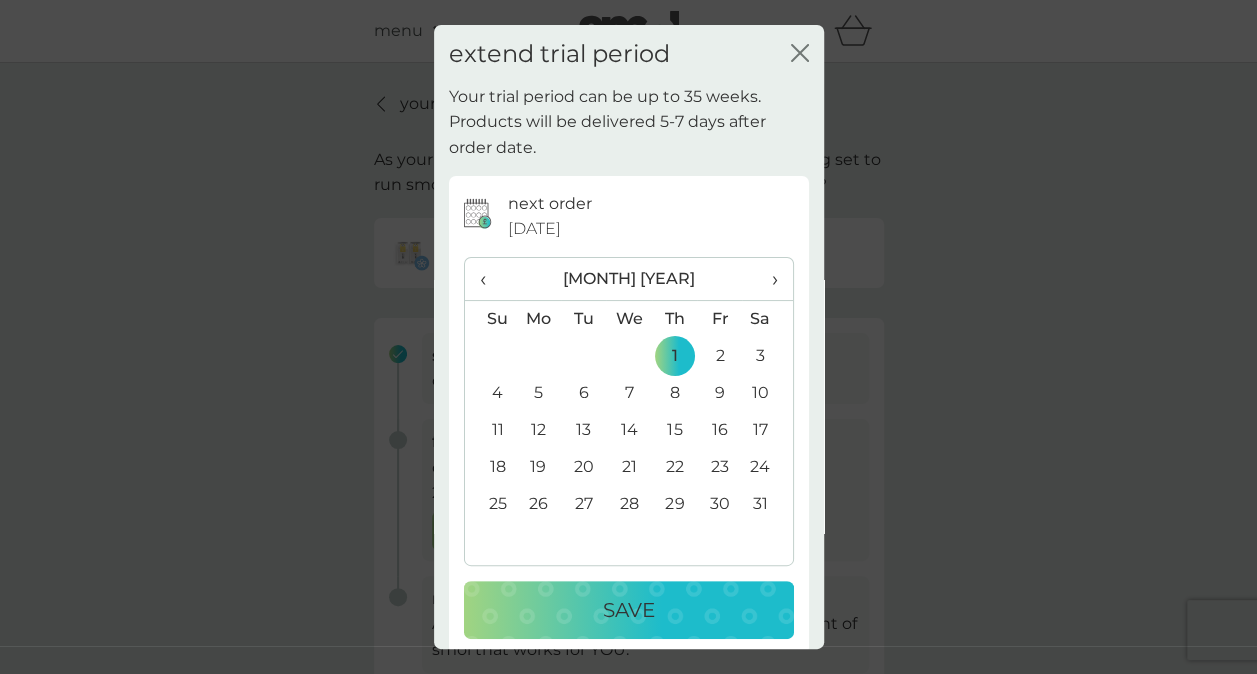 click on "Save" at bounding box center (629, 610) 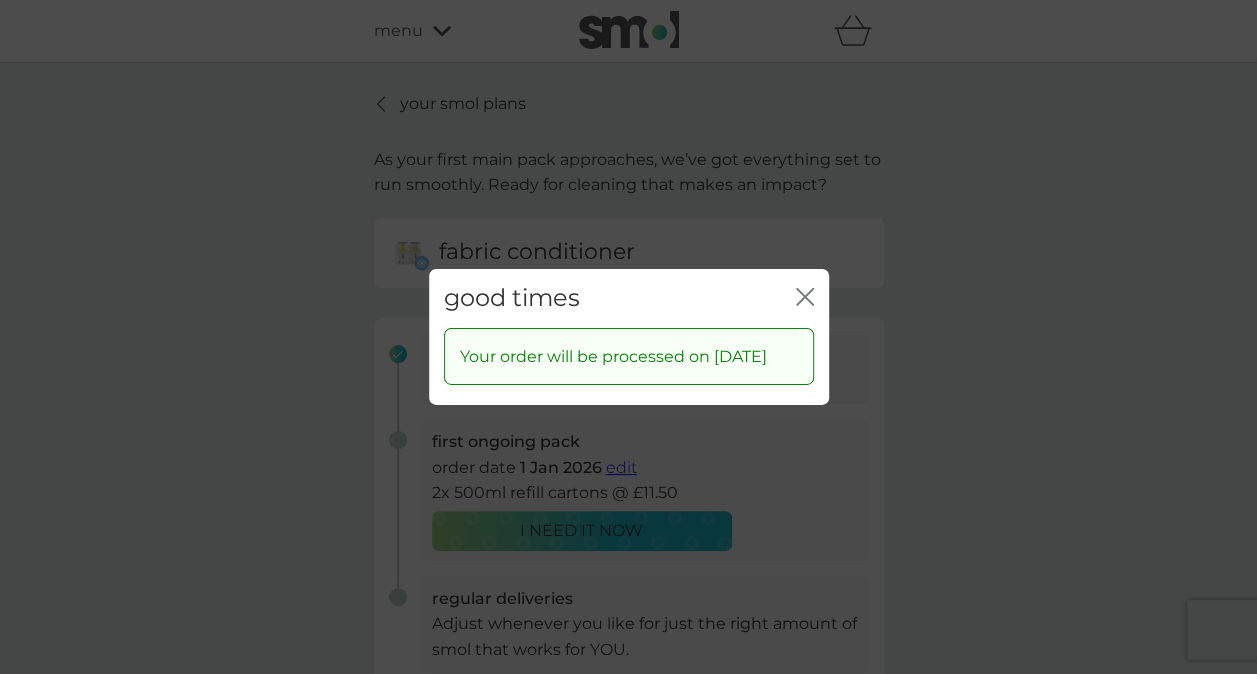 click on "close" 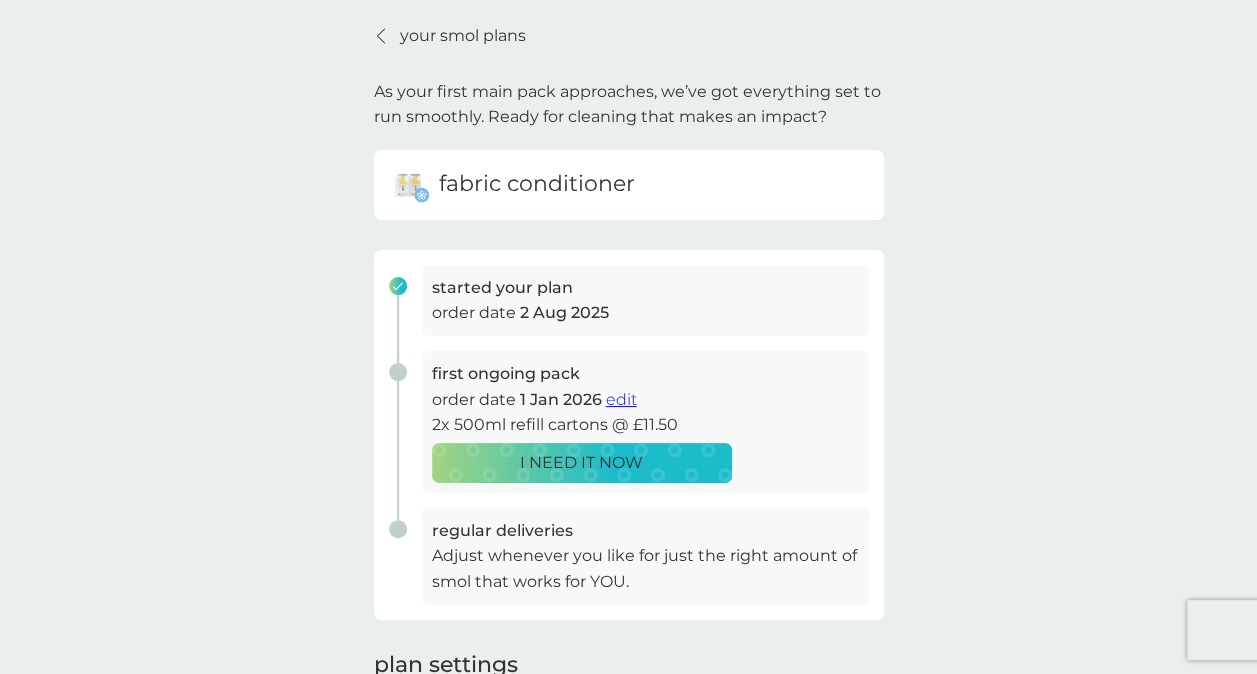 scroll, scrollTop: 100, scrollLeft: 0, axis: vertical 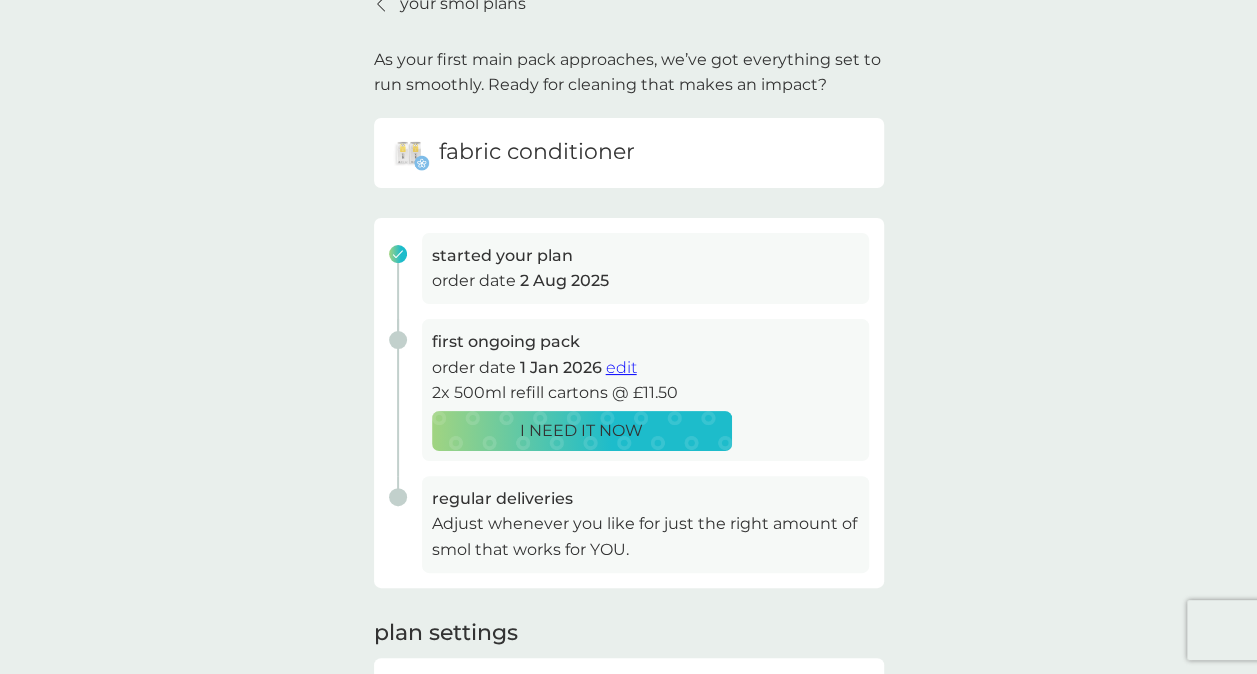 click on "your smol plans" at bounding box center [463, 4] 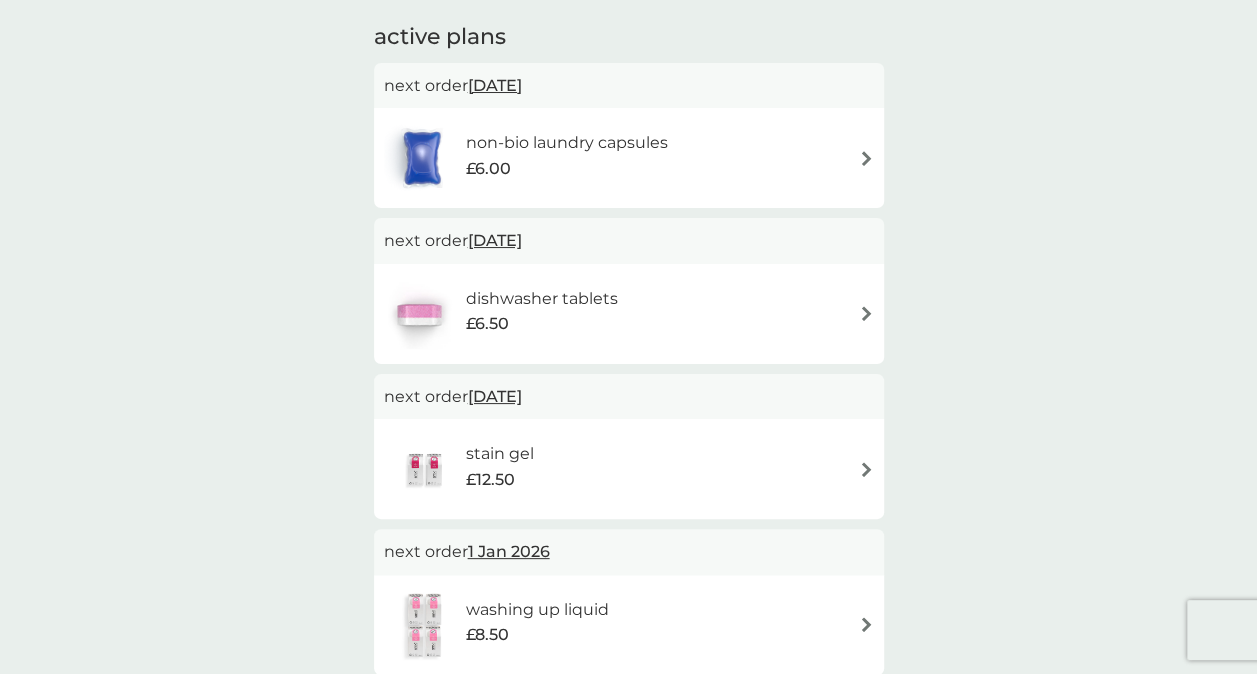 scroll, scrollTop: 100, scrollLeft: 0, axis: vertical 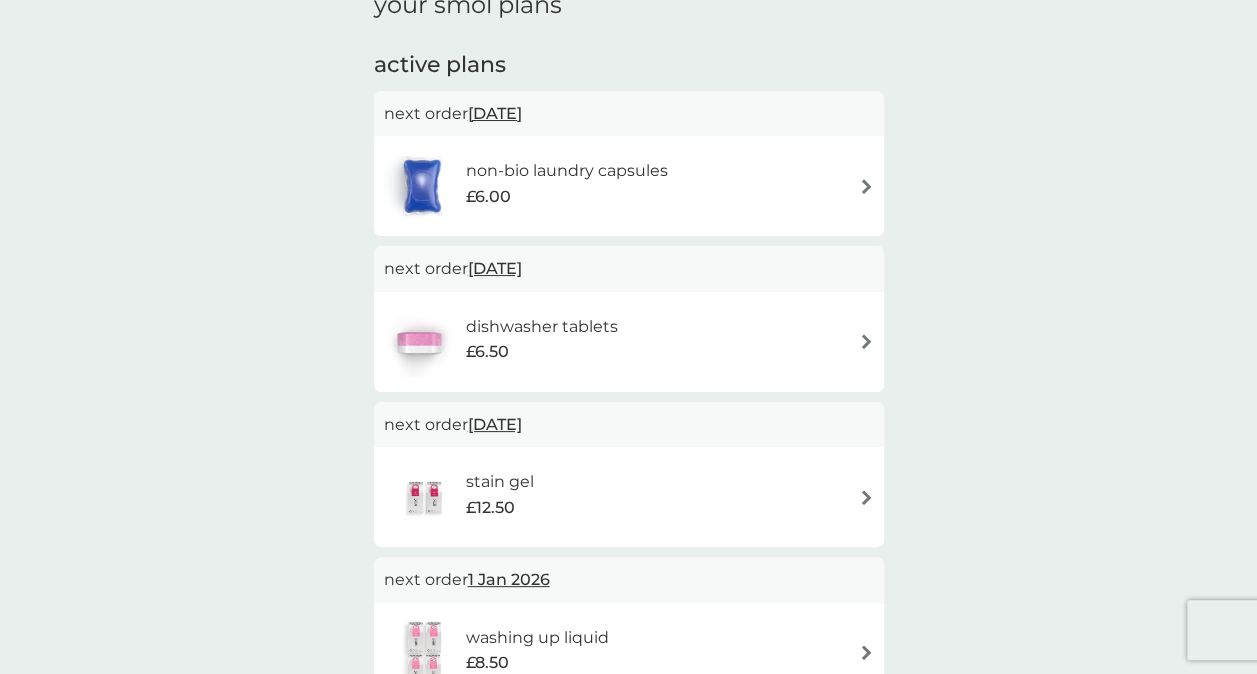 click on "dishwasher tablets" at bounding box center (541, 327) 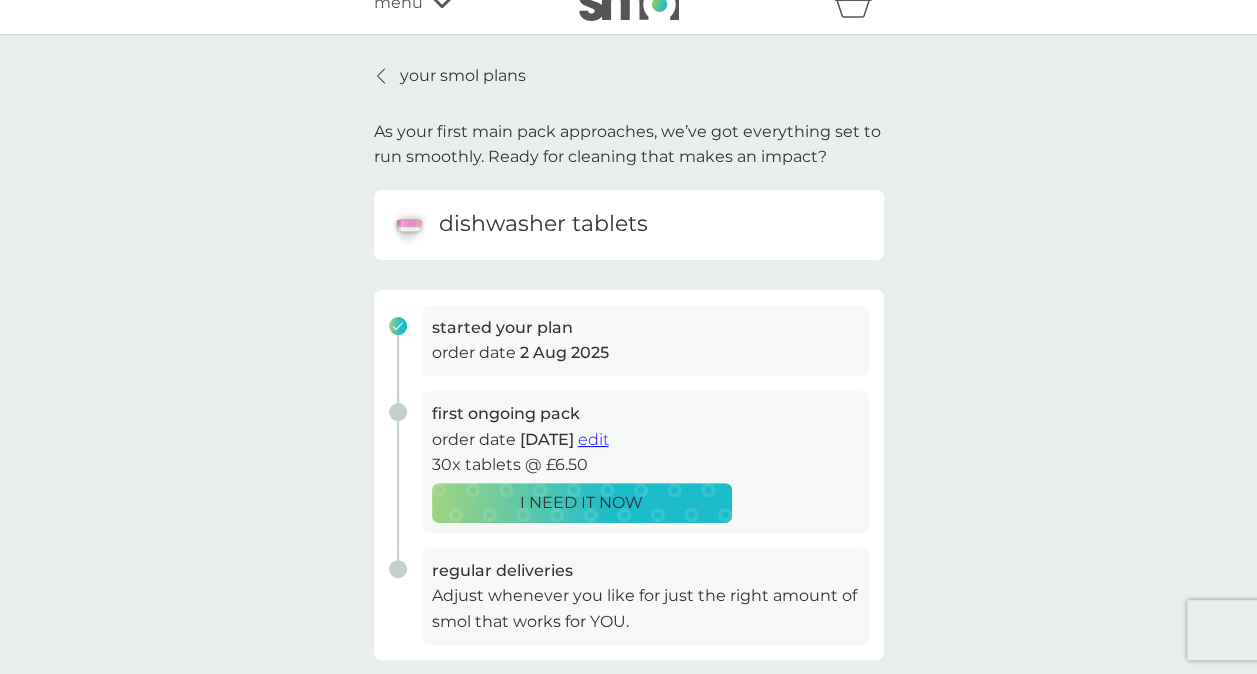 scroll, scrollTop: 100, scrollLeft: 0, axis: vertical 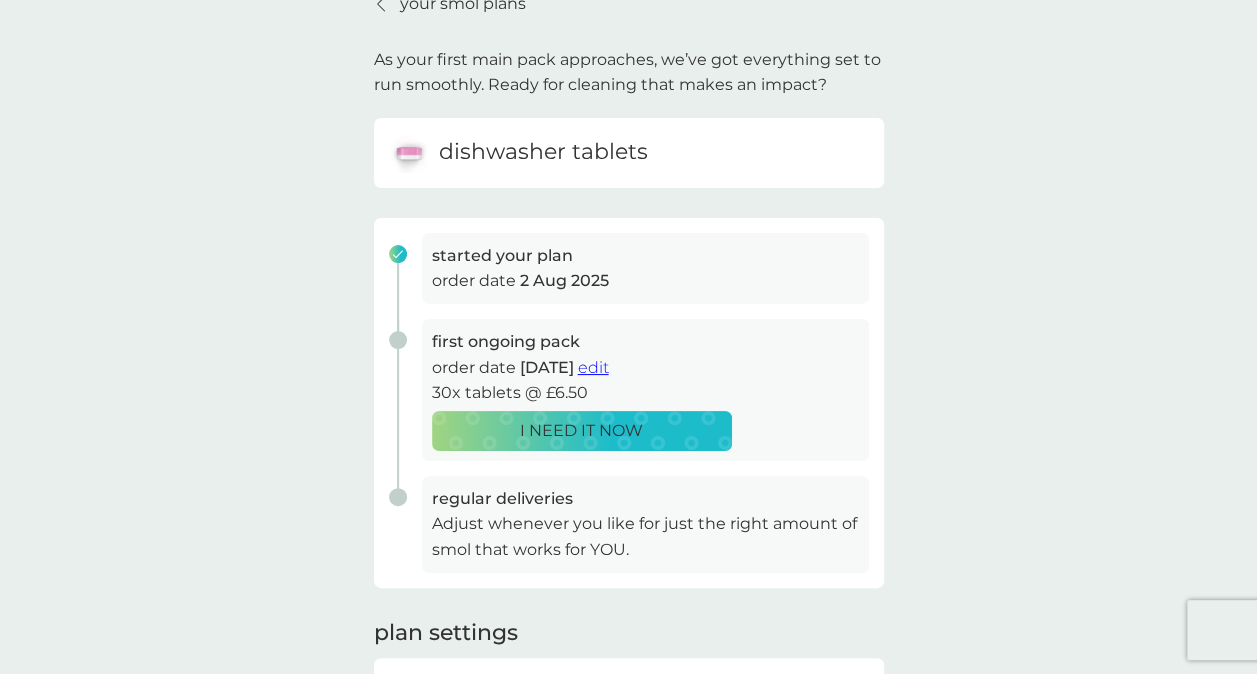 click on "edit" at bounding box center (593, 367) 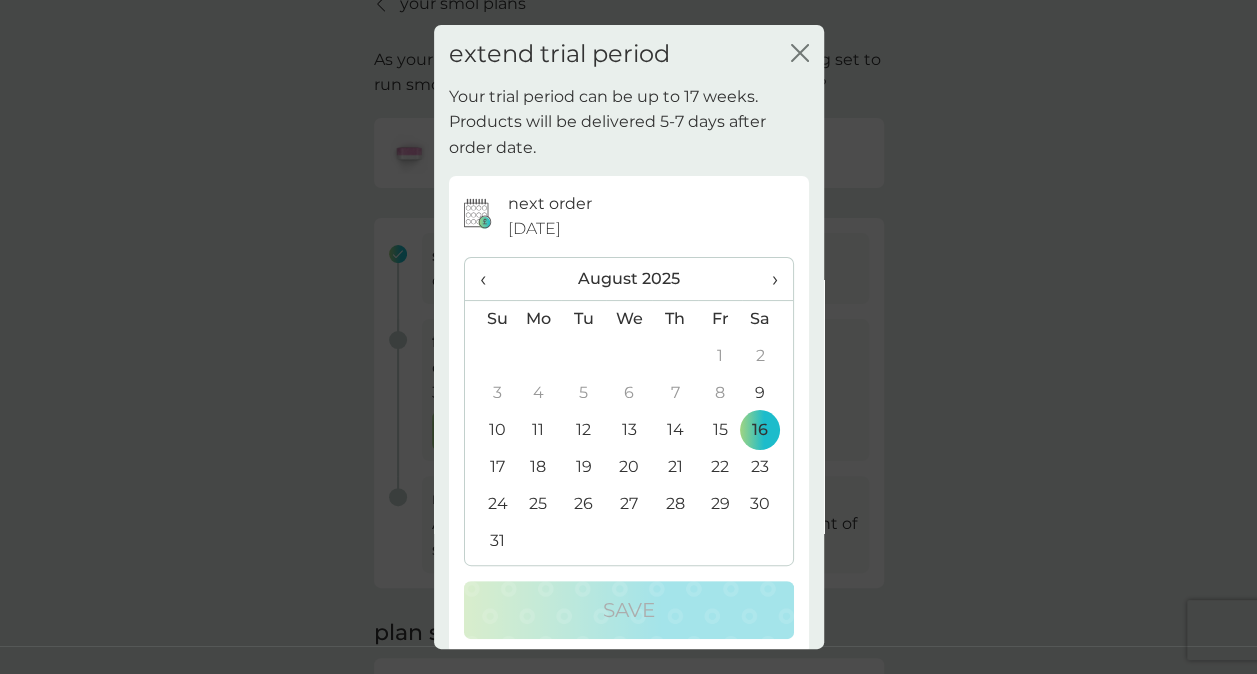 click on "›" at bounding box center (767, 279) 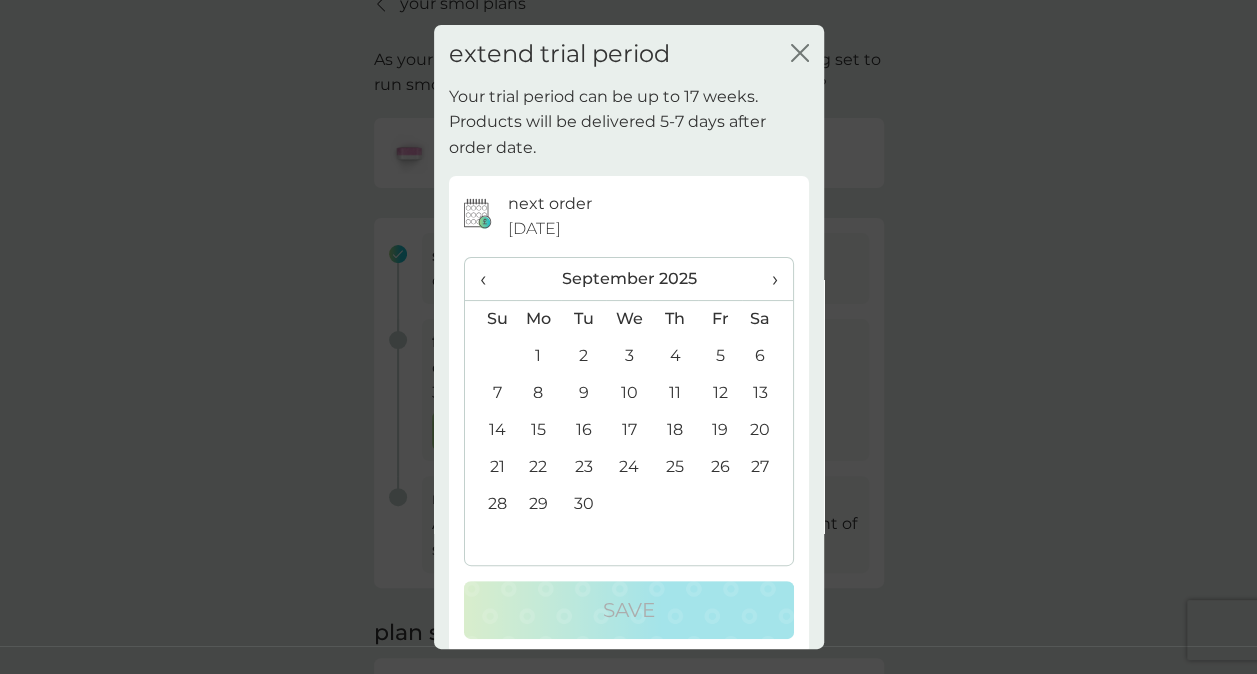 click on "16" at bounding box center (583, 430) 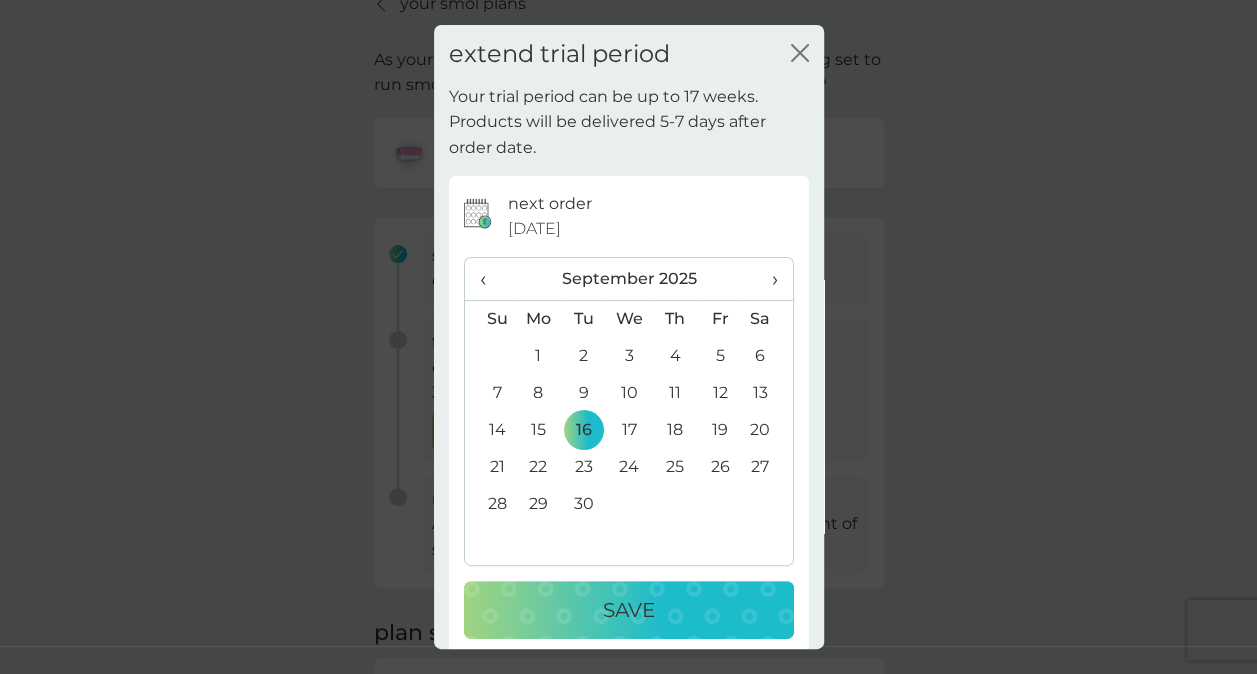 click on "Save" at bounding box center [629, 610] 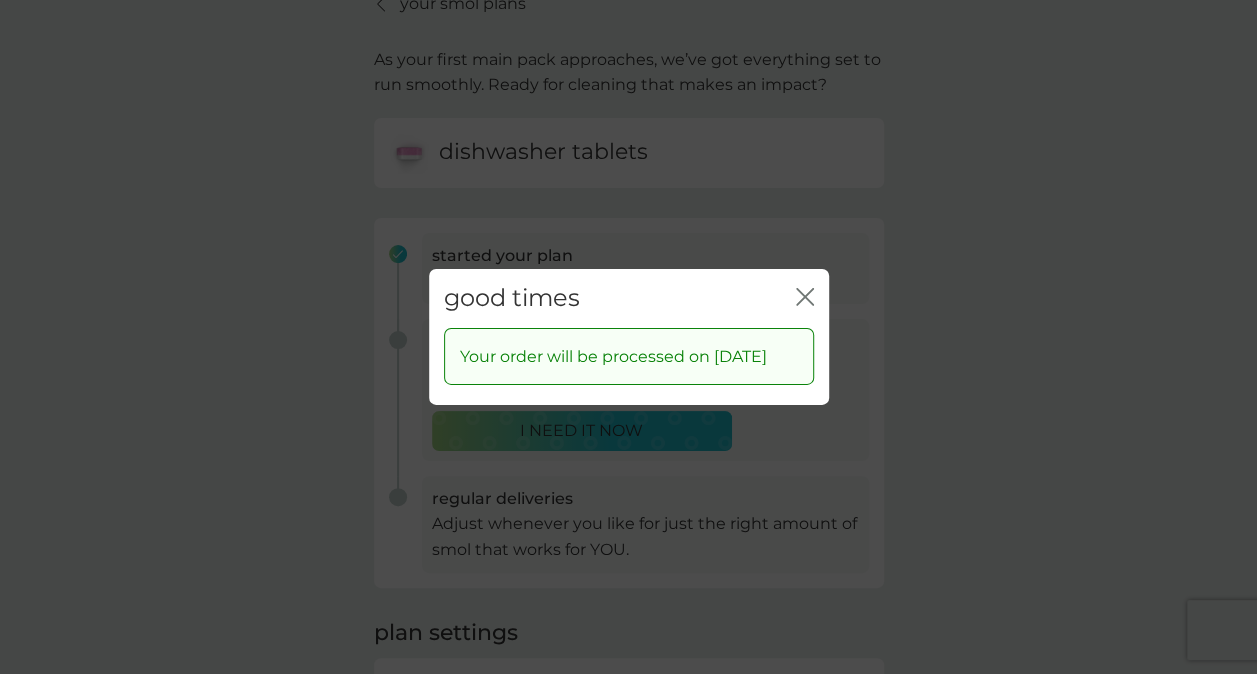 click on "close" 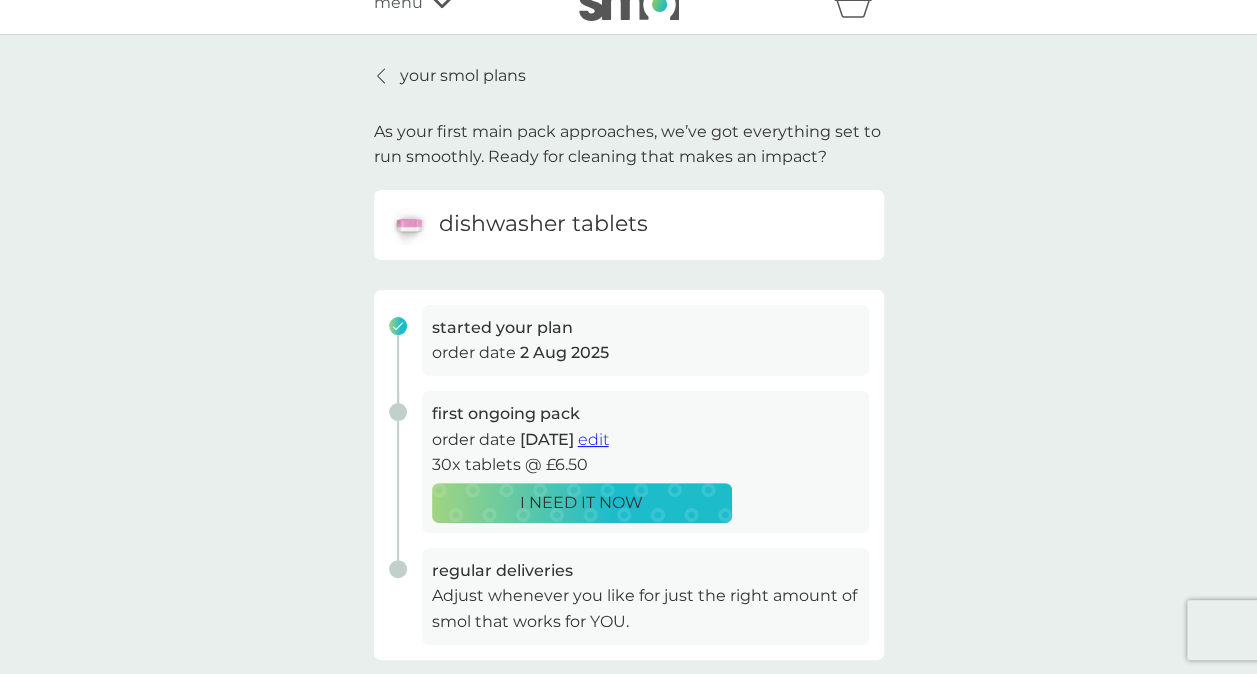 scroll, scrollTop: 0, scrollLeft: 0, axis: both 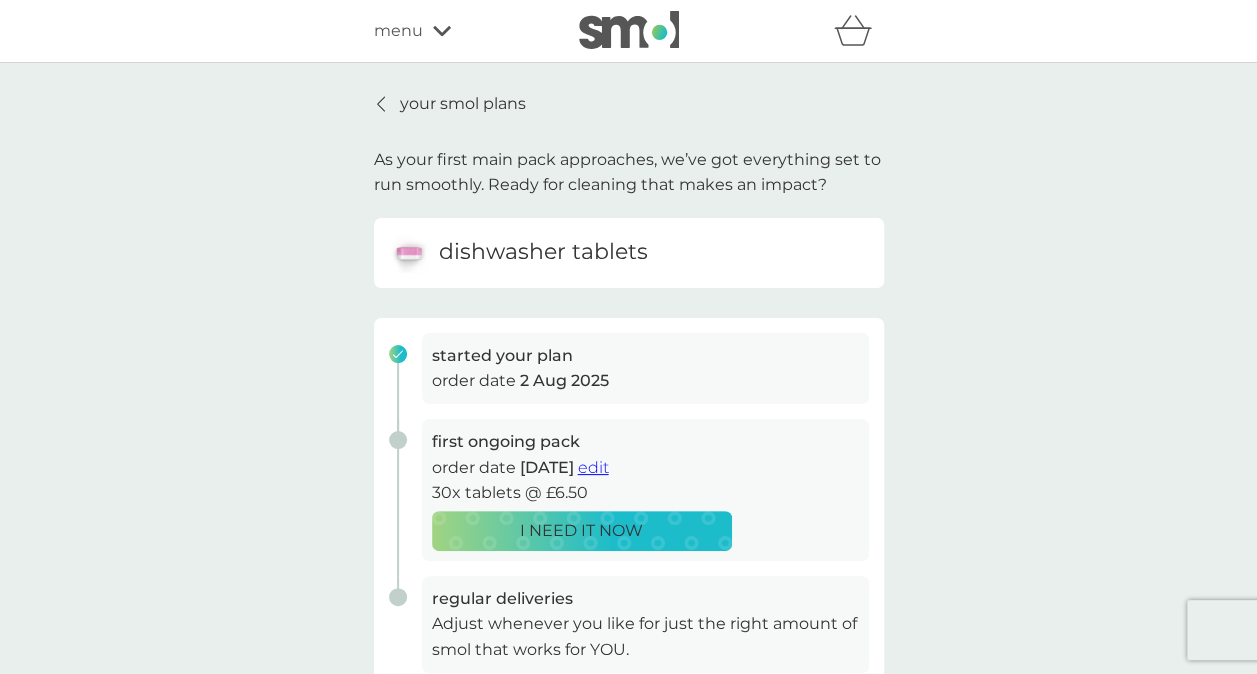 click on "your smol plans" at bounding box center [463, 104] 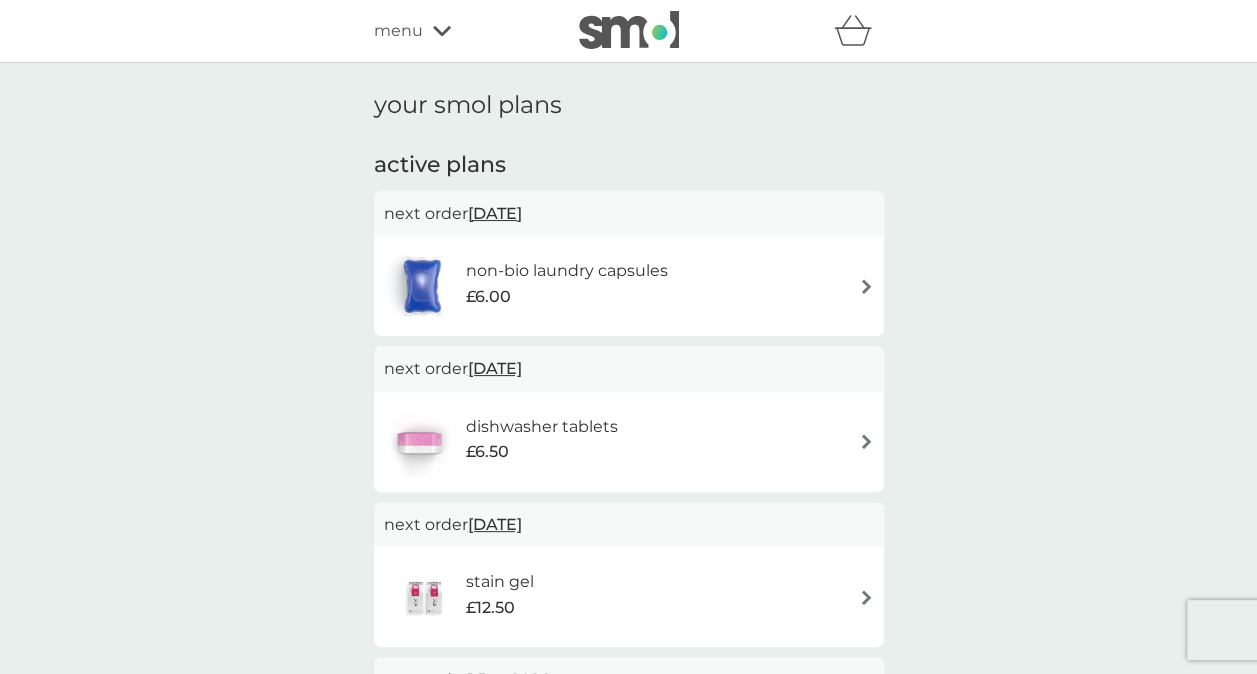 click on "non-bio laundry capsules £6.00" at bounding box center (629, 286) 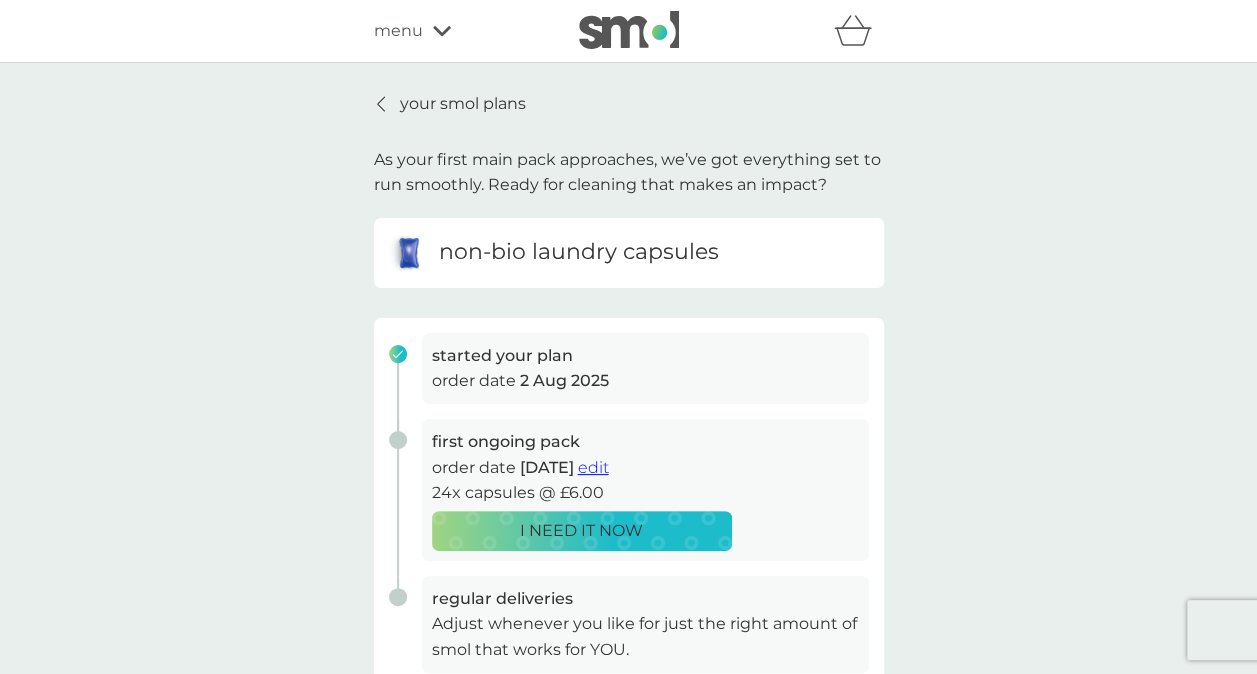 click on "edit" at bounding box center (593, 467) 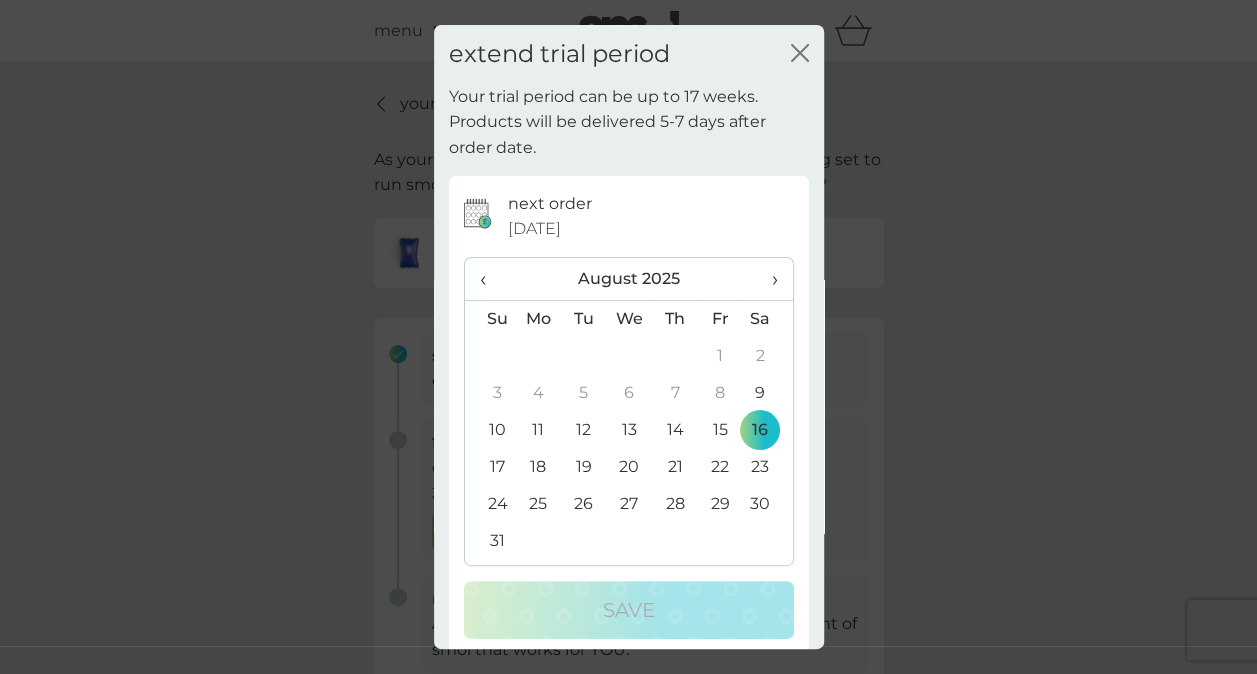 click on "›" at bounding box center [767, 279] 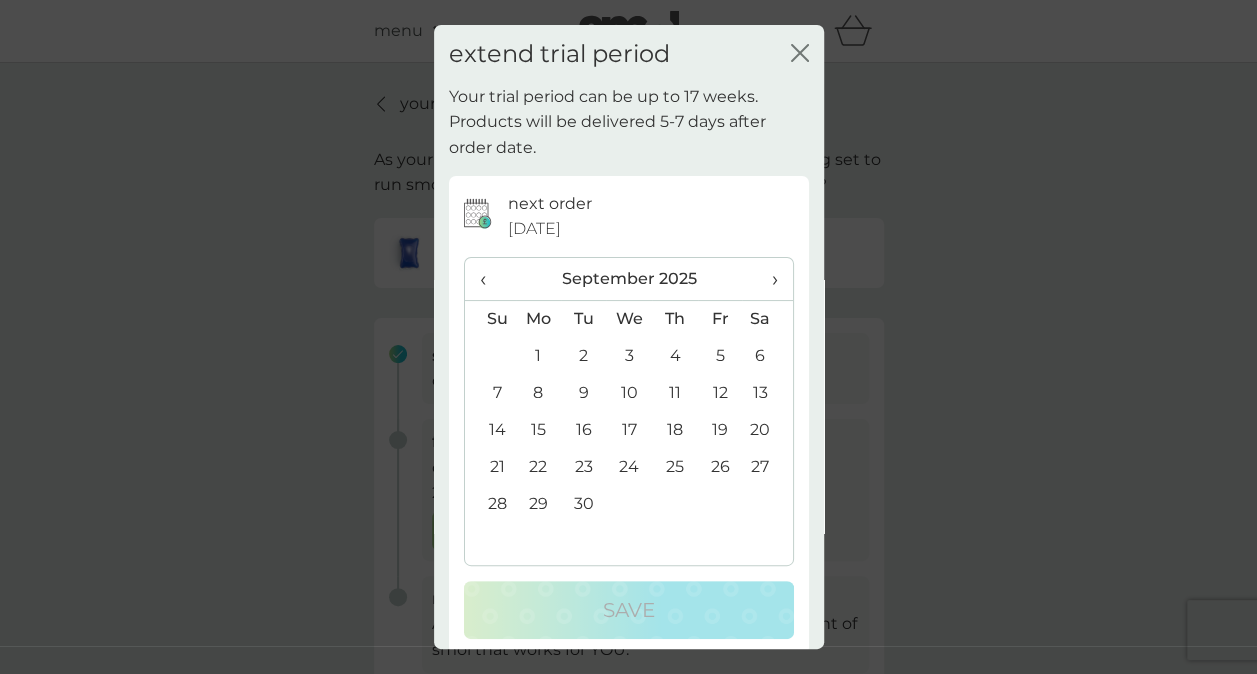 click on "16" at bounding box center [583, 430] 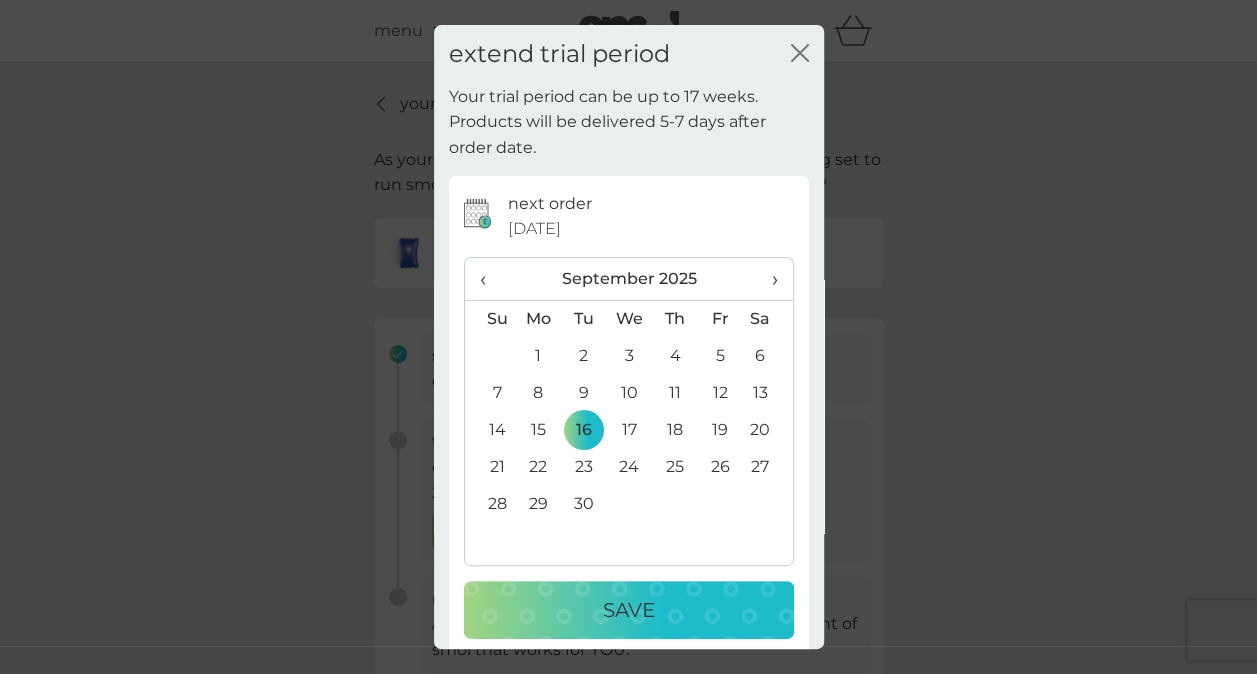 click on "Save" at bounding box center [629, 610] 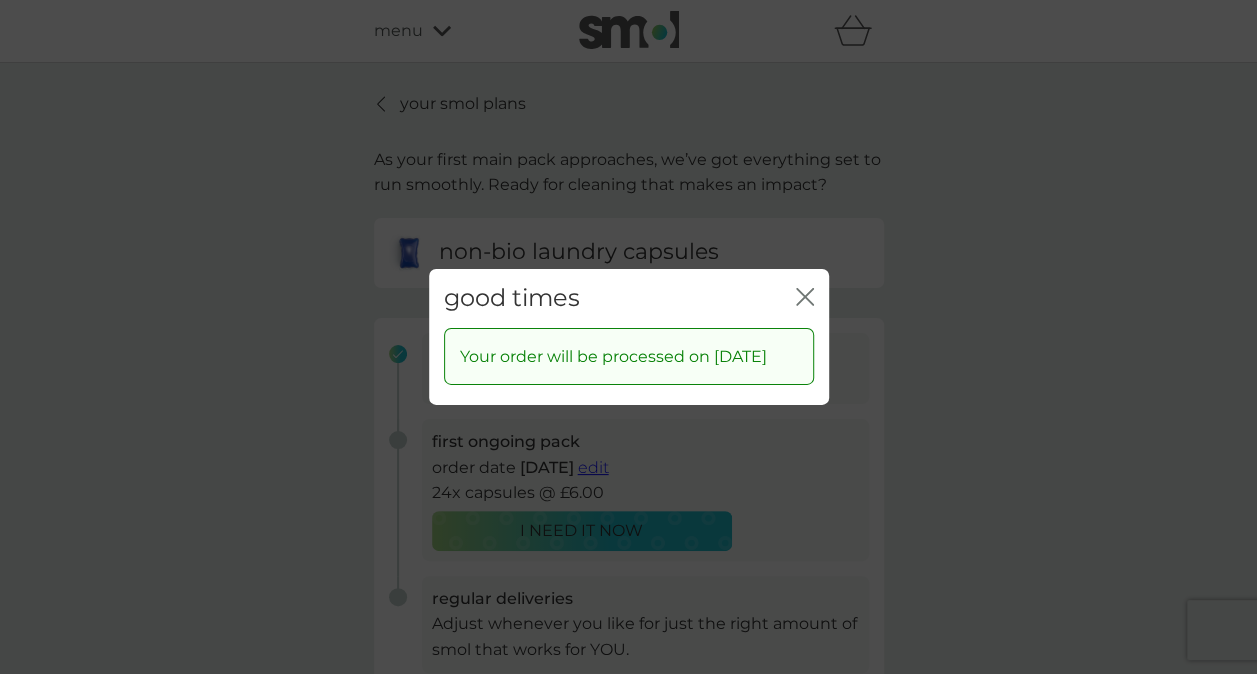 click 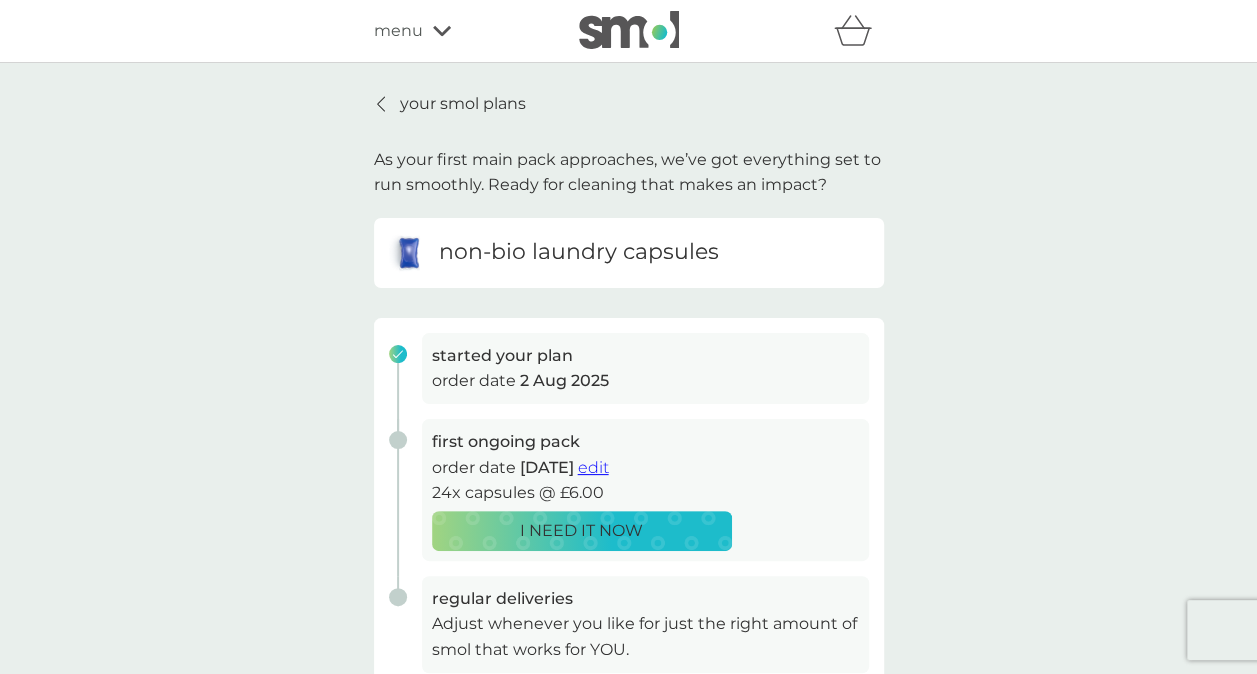click on "your smol plans" at bounding box center [463, 104] 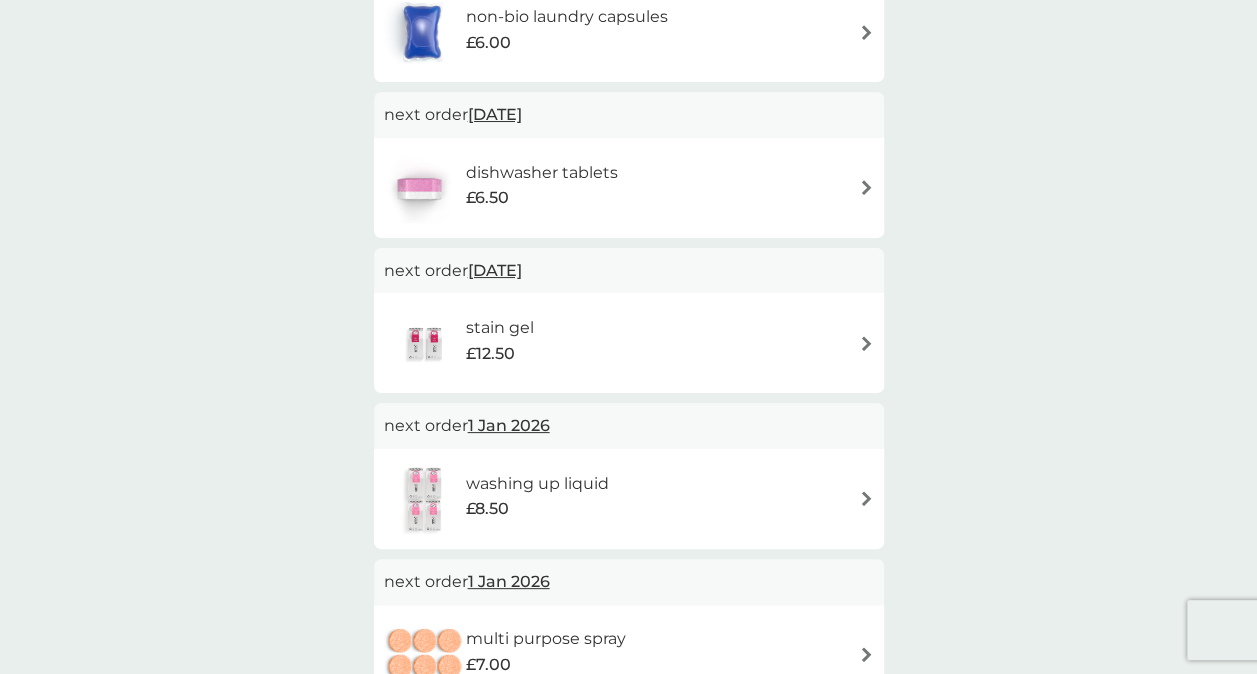 scroll, scrollTop: 300, scrollLeft: 0, axis: vertical 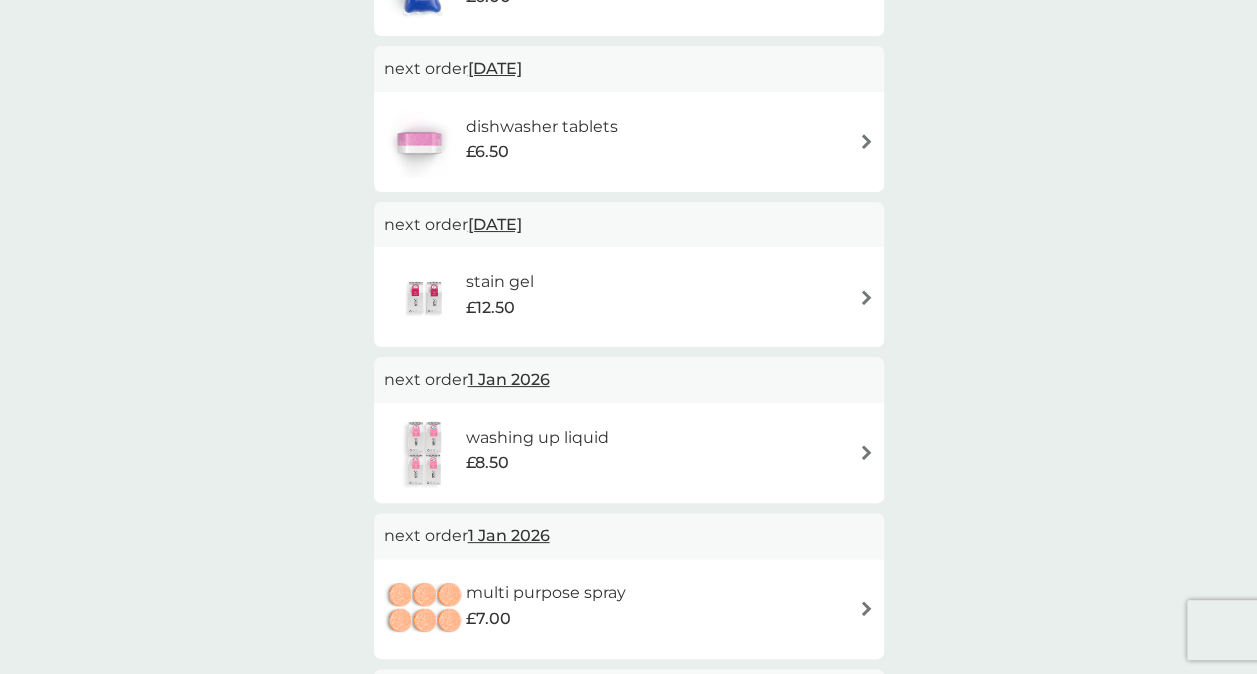 click on "stain gel £12.50" at bounding box center (629, 297) 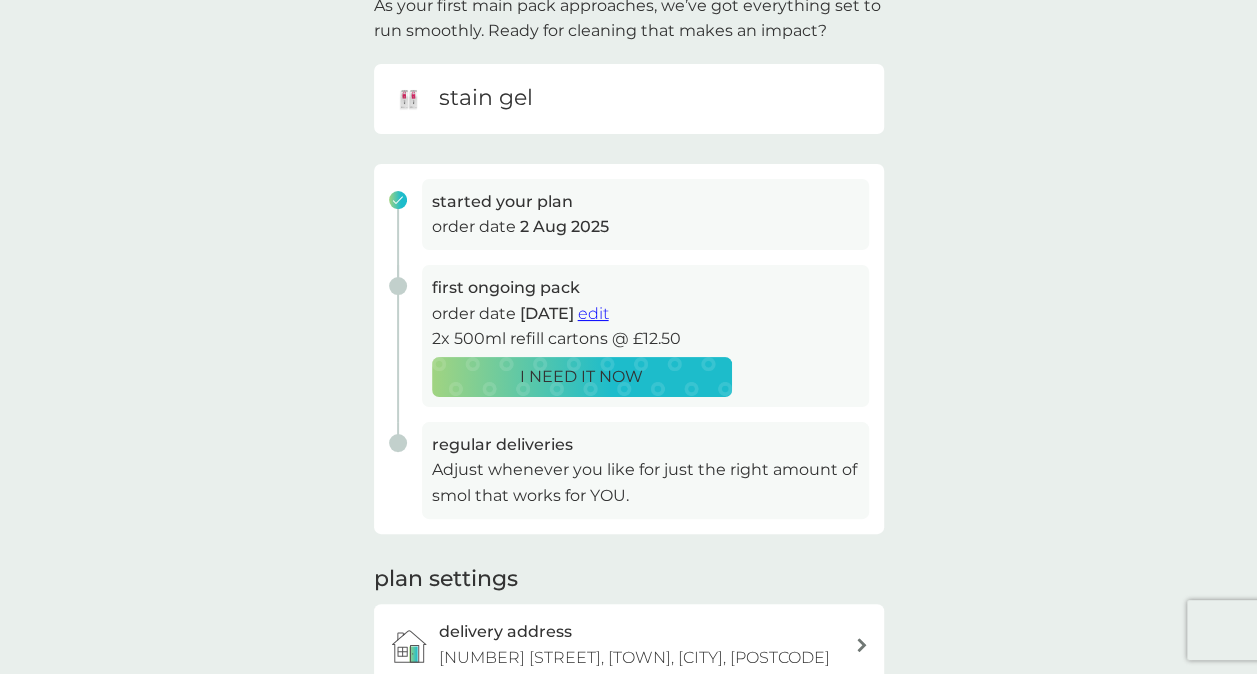 scroll, scrollTop: 200, scrollLeft: 0, axis: vertical 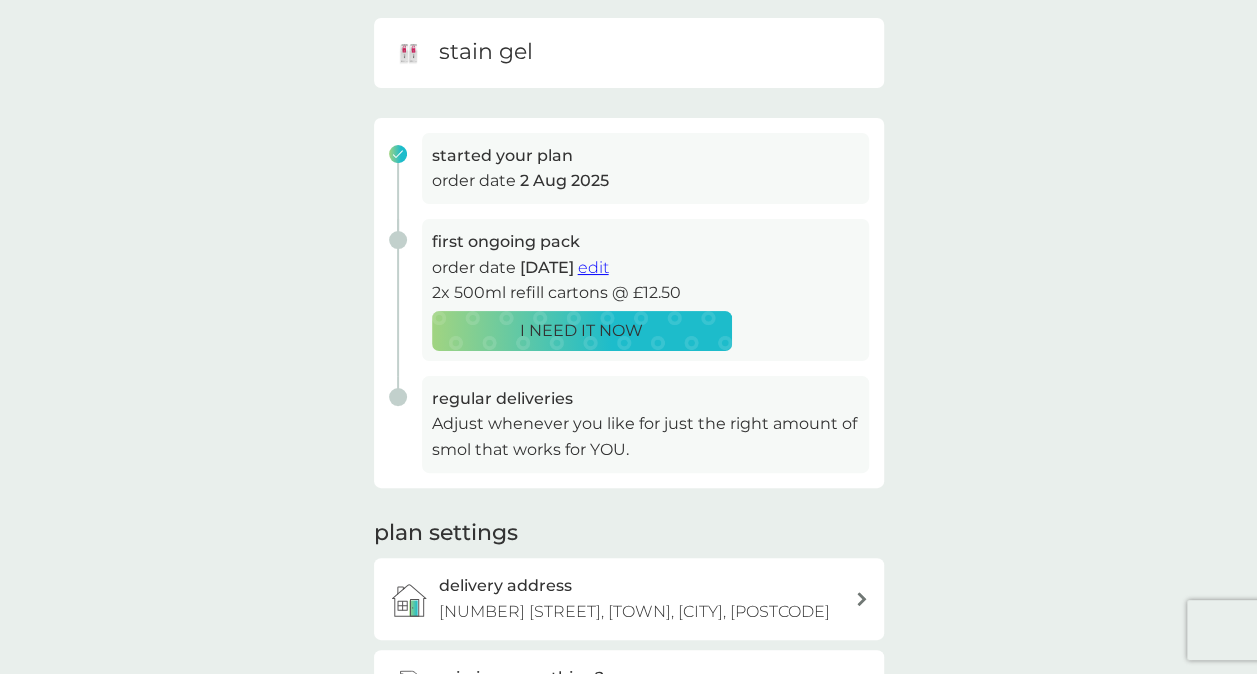 click on "regular deliveries" at bounding box center [645, 399] 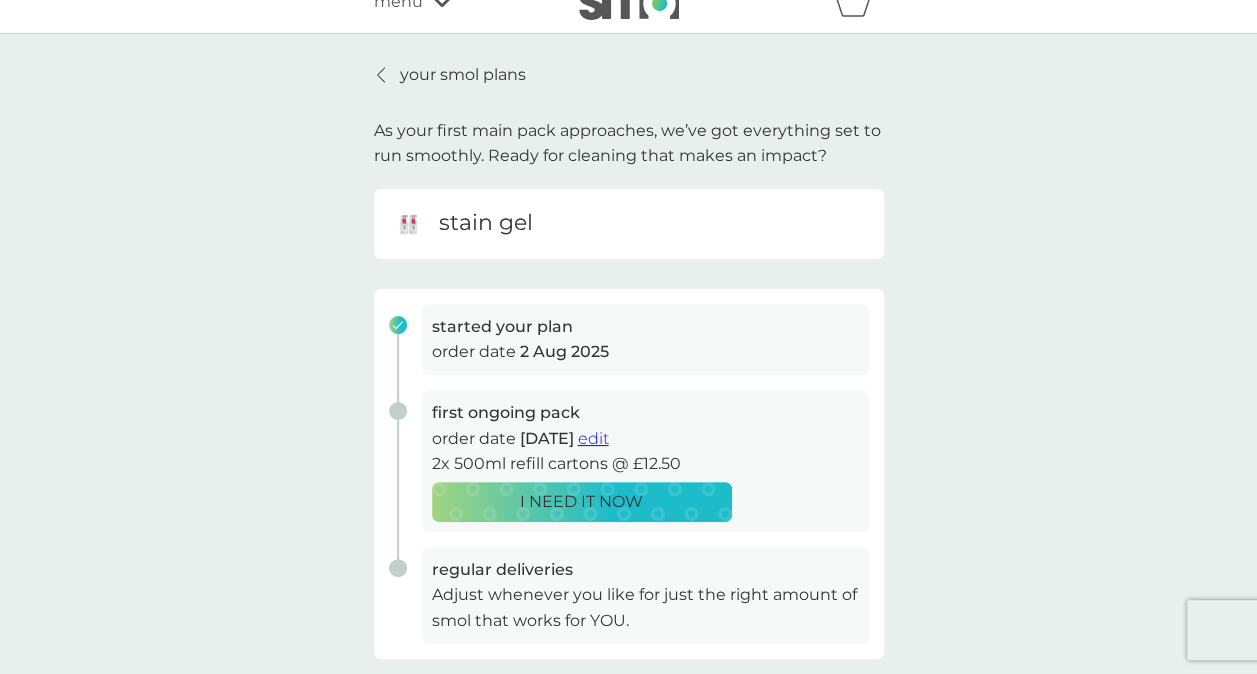 scroll, scrollTop: 0, scrollLeft: 0, axis: both 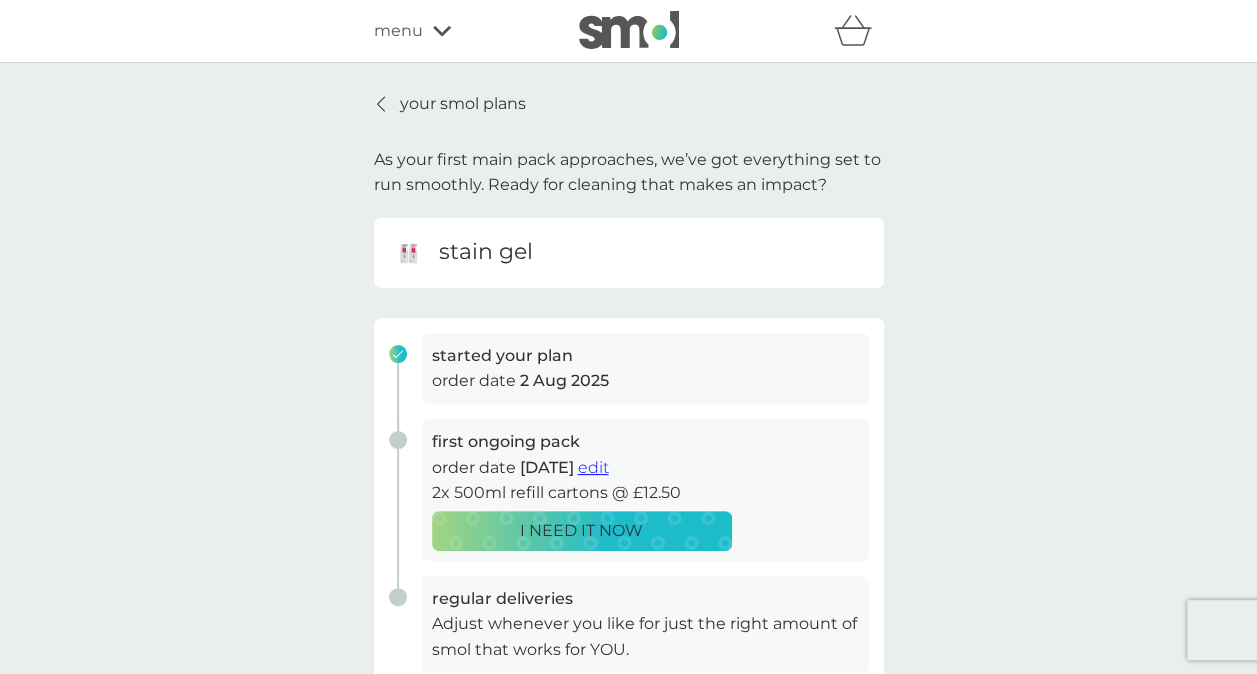 click on "your smol plans" at bounding box center (463, 104) 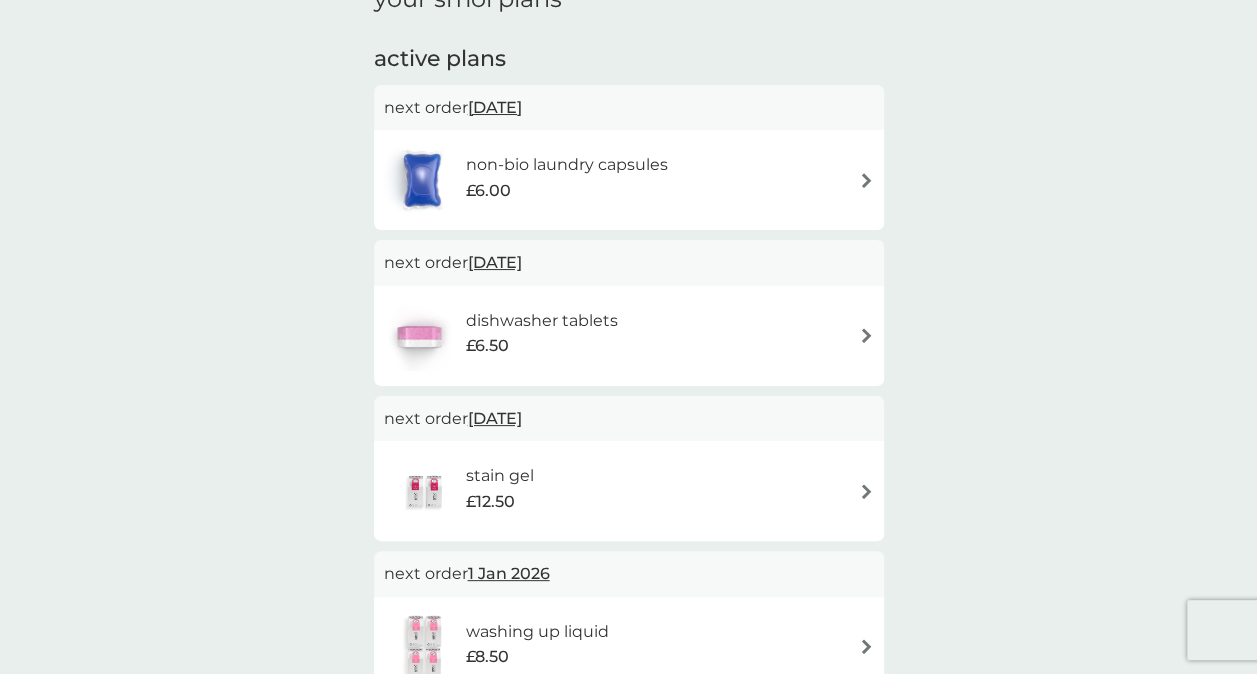scroll, scrollTop: 200, scrollLeft: 0, axis: vertical 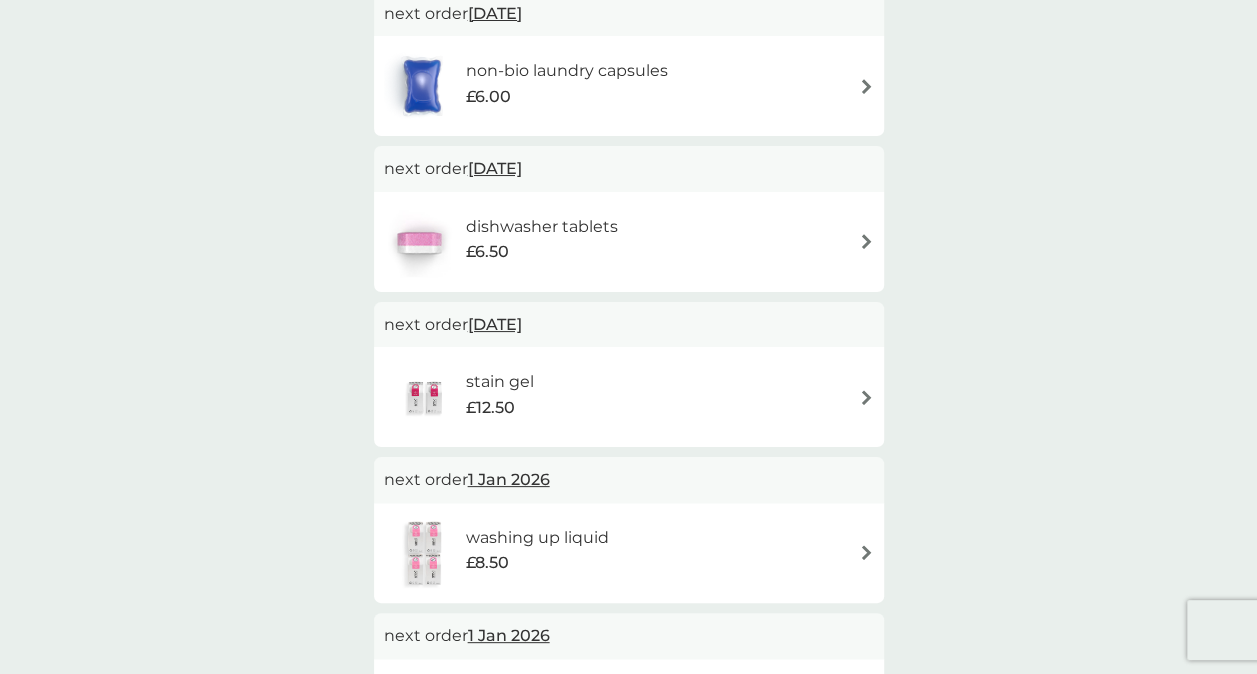click on "stain gel £12.50" at bounding box center (629, 397) 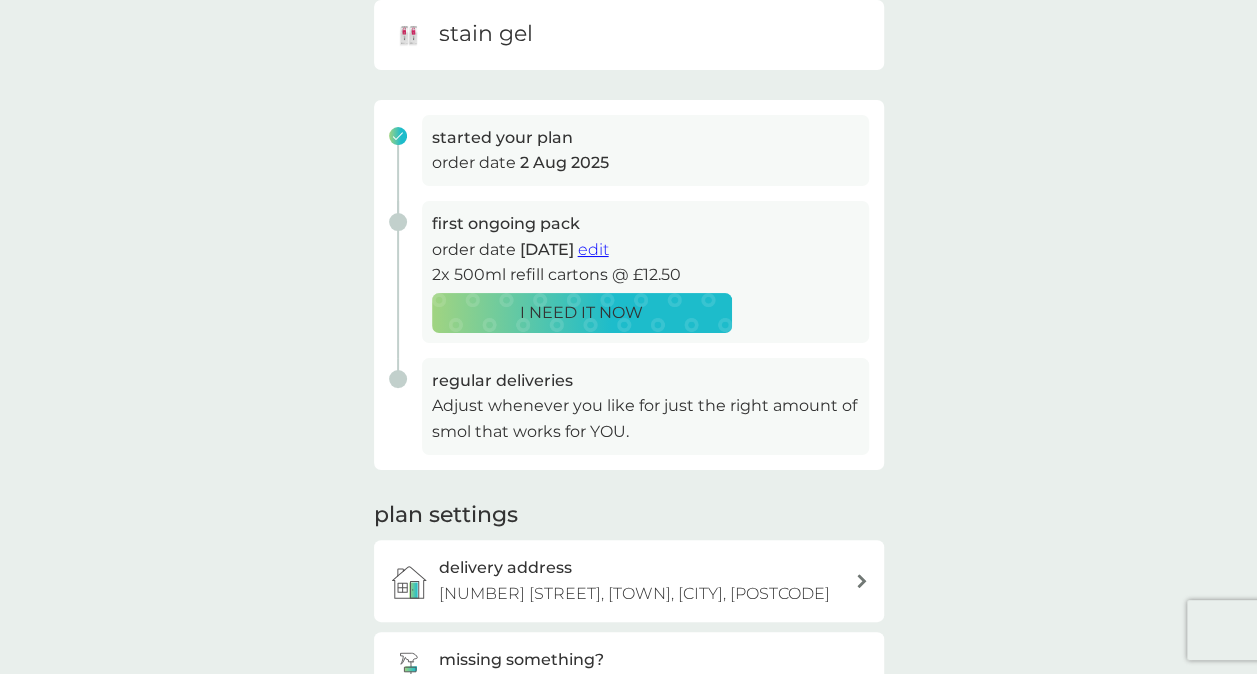 scroll, scrollTop: 200, scrollLeft: 0, axis: vertical 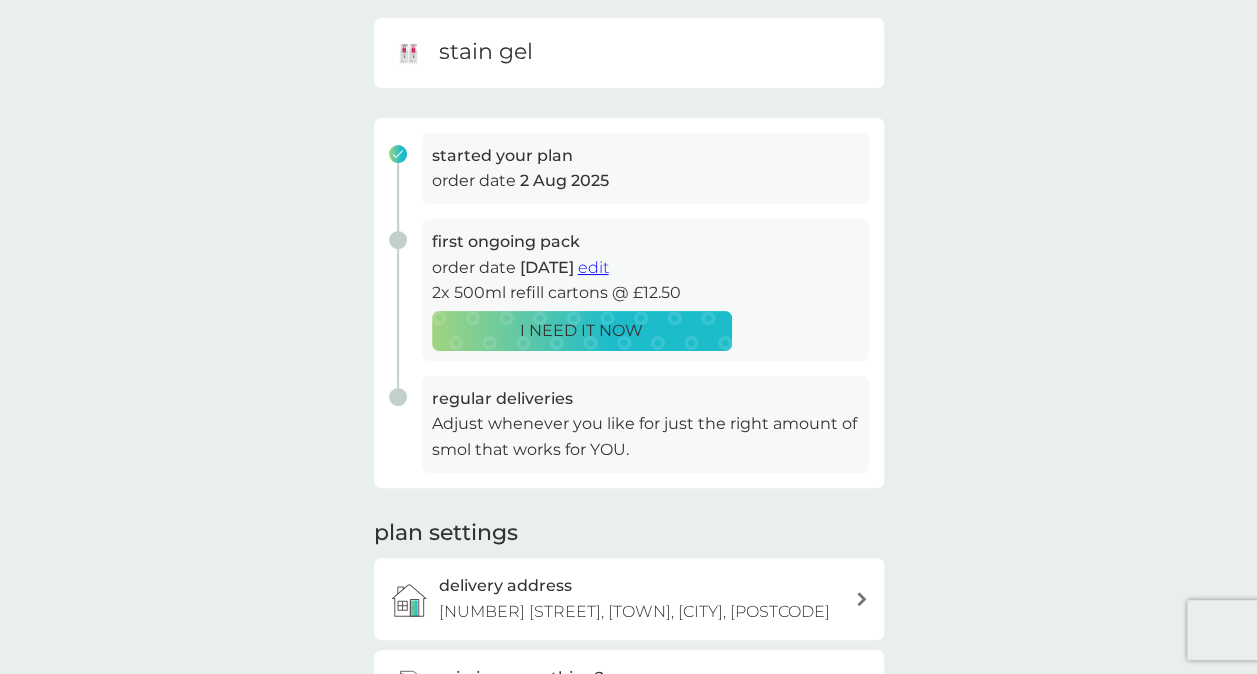 click on "edit" at bounding box center [593, 267] 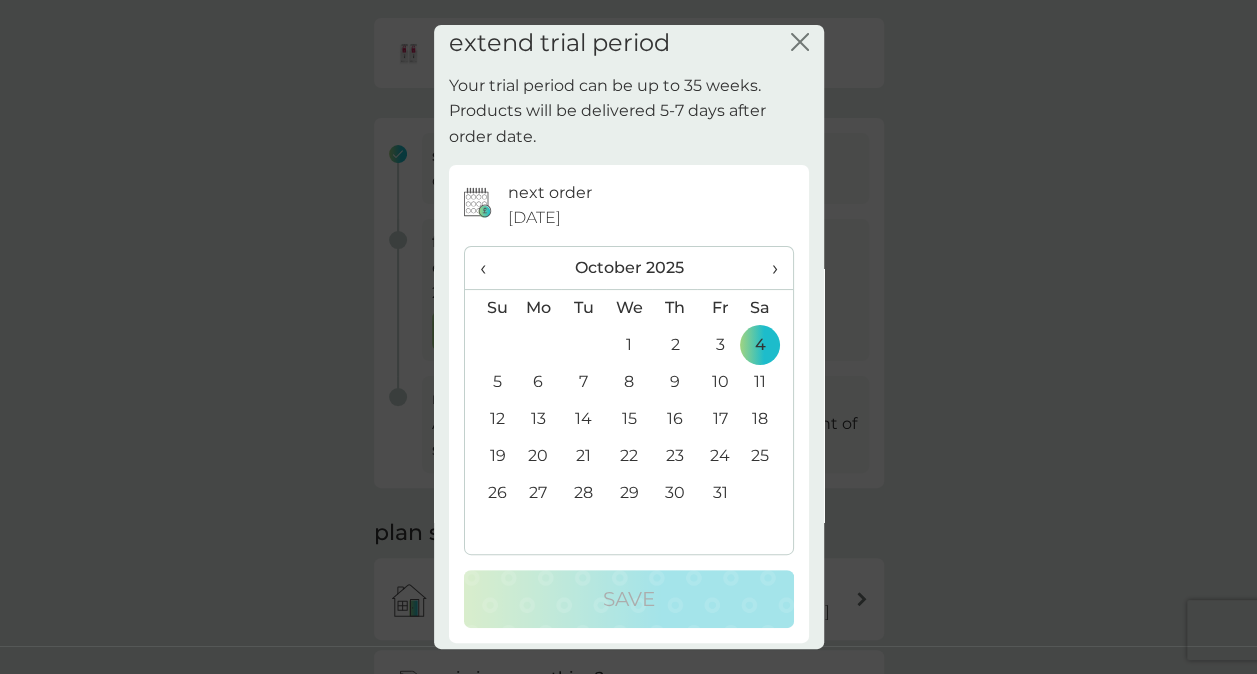 scroll, scrollTop: 0, scrollLeft: 0, axis: both 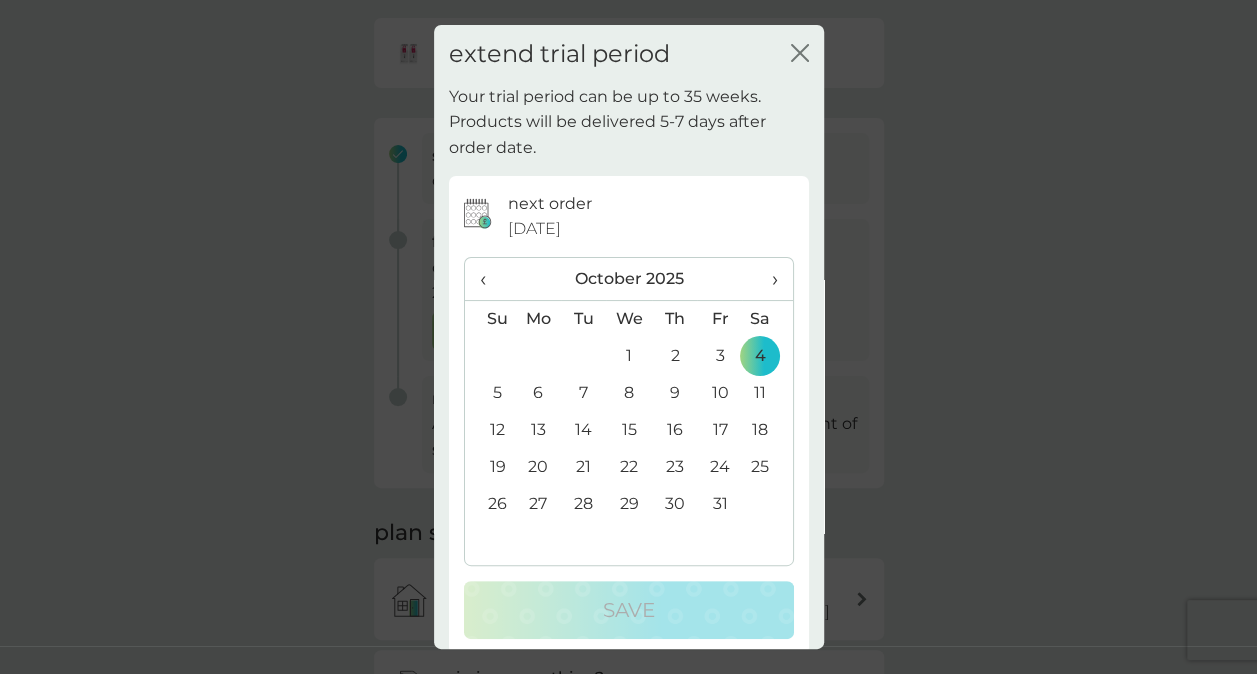 click on "close" 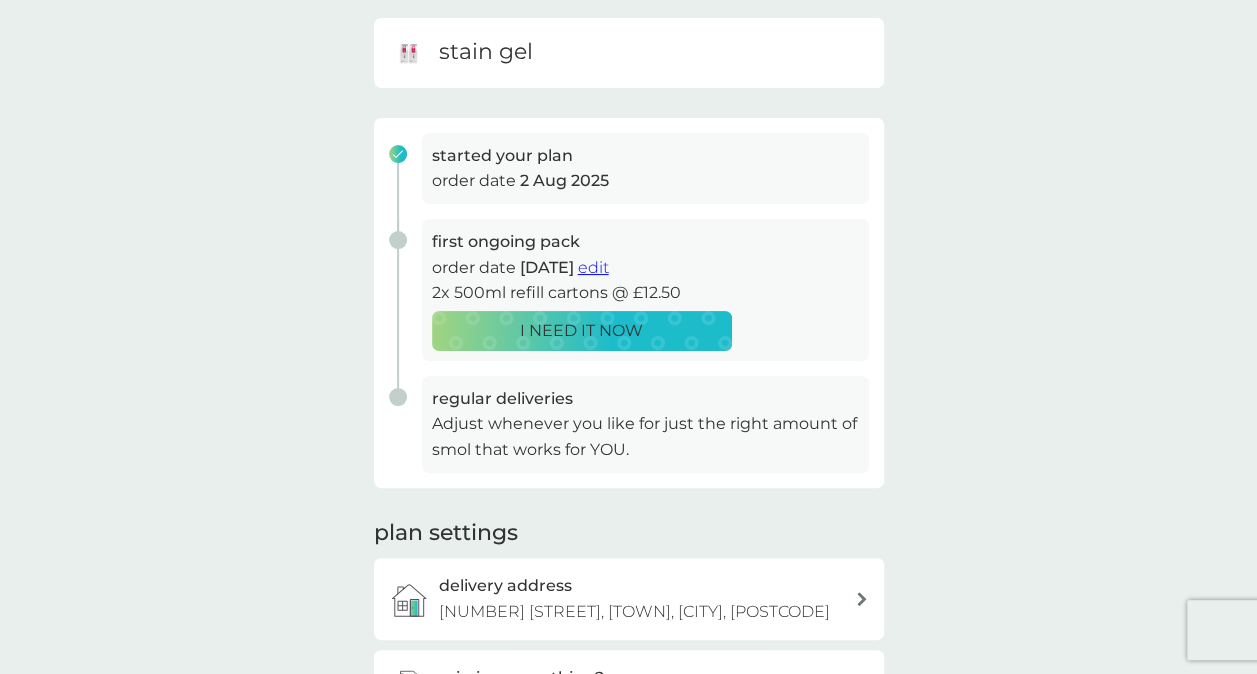 click on "edit" at bounding box center [593, 267] 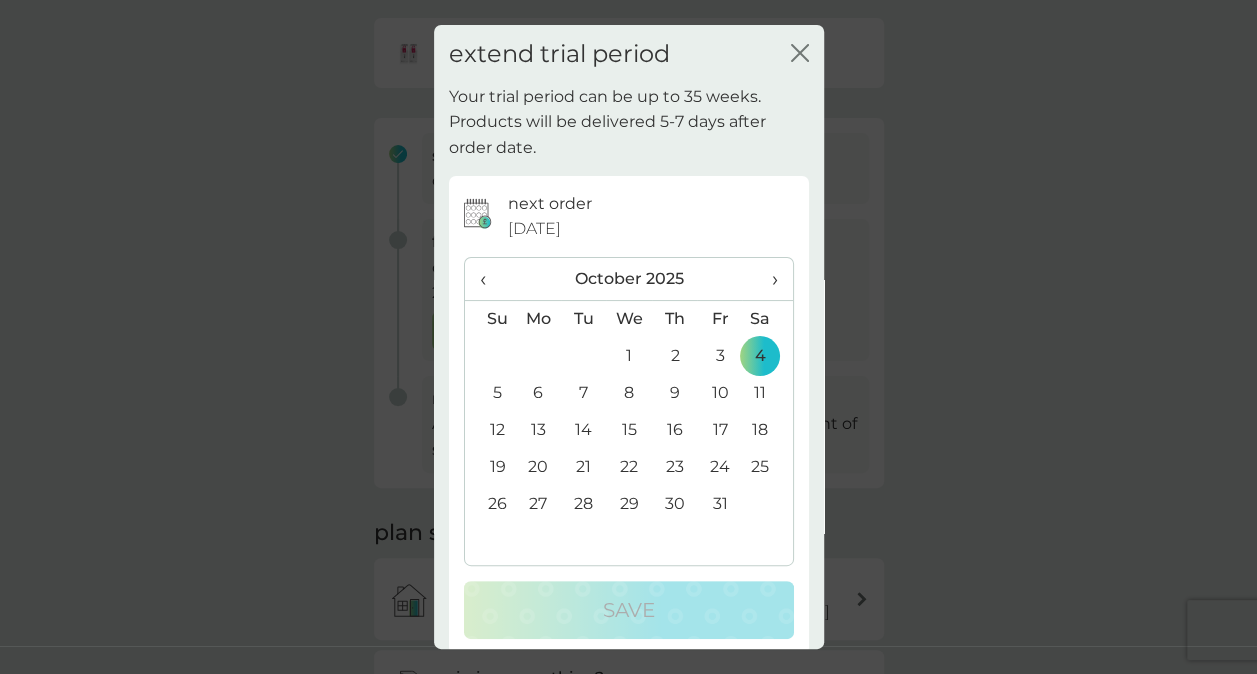 click on "›" at bounding box center (767, 279) 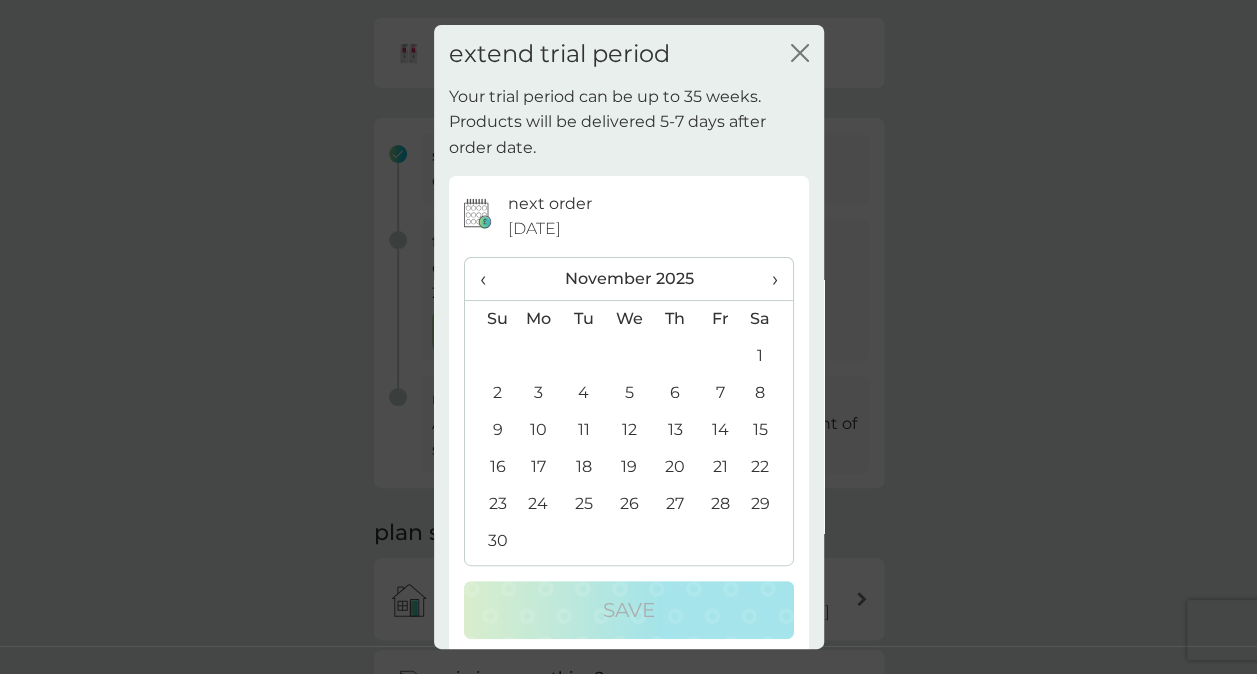 click on "›" at bounding box center [767, 279] 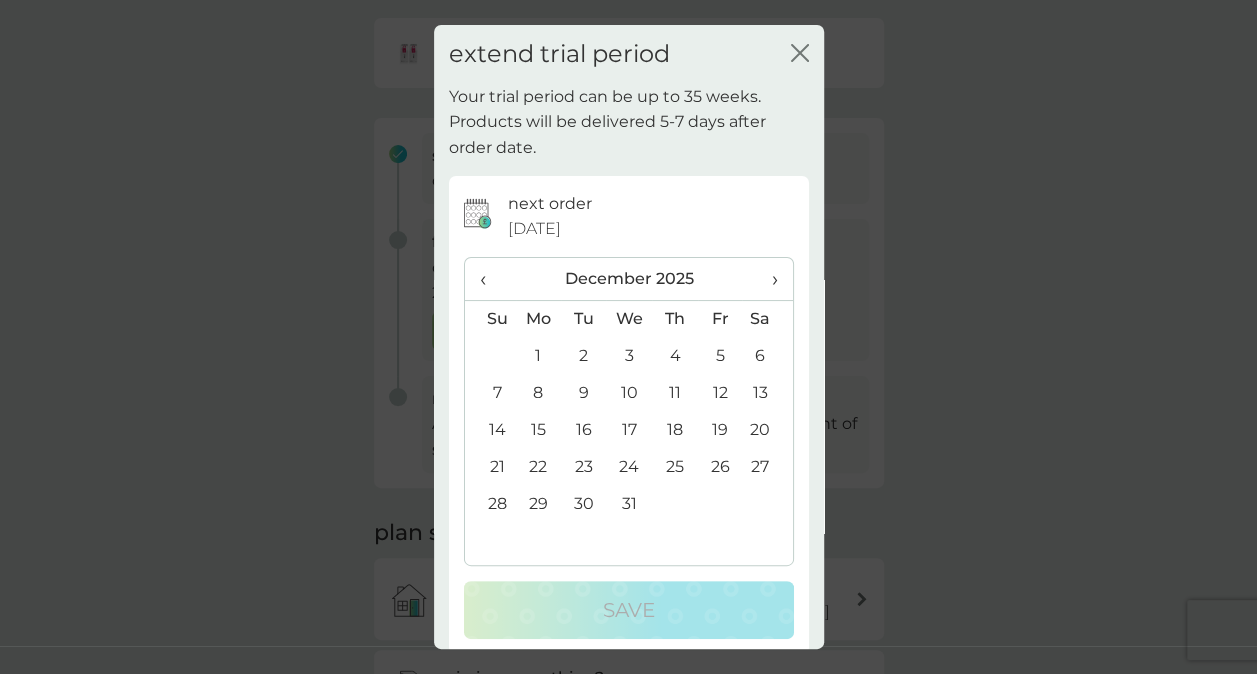 click on "›" at bounding box center (767, 279) 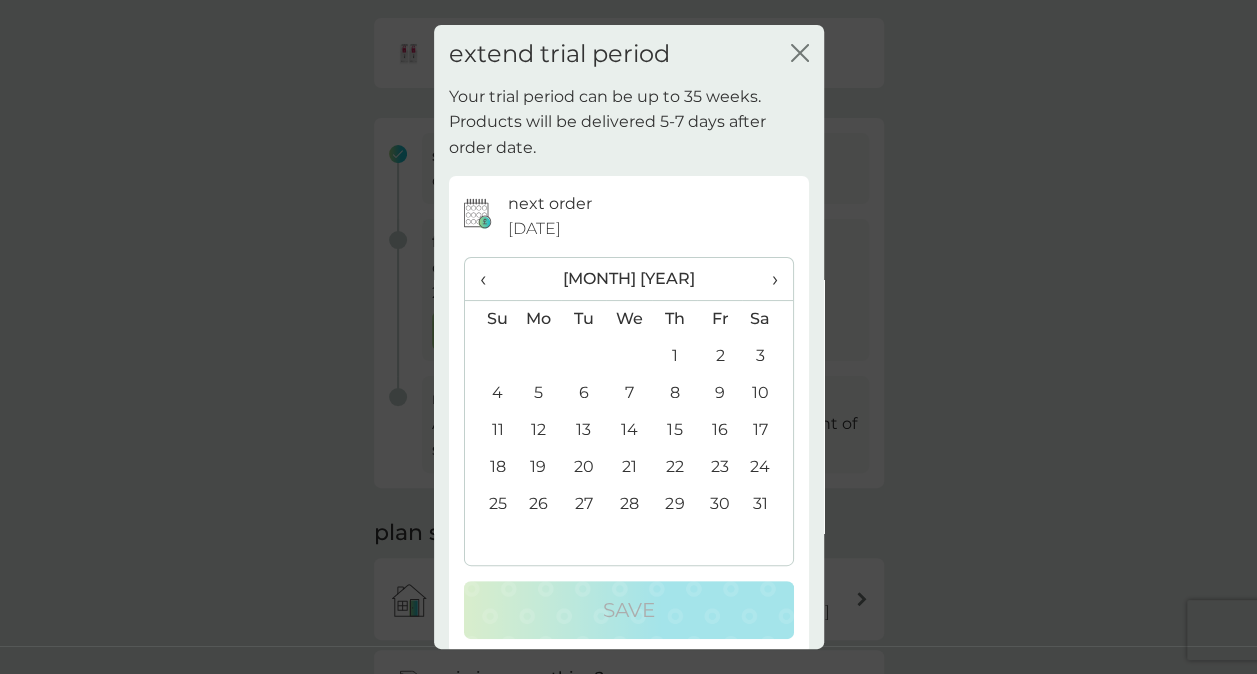 click on "1" at bounding box center [674, 356] 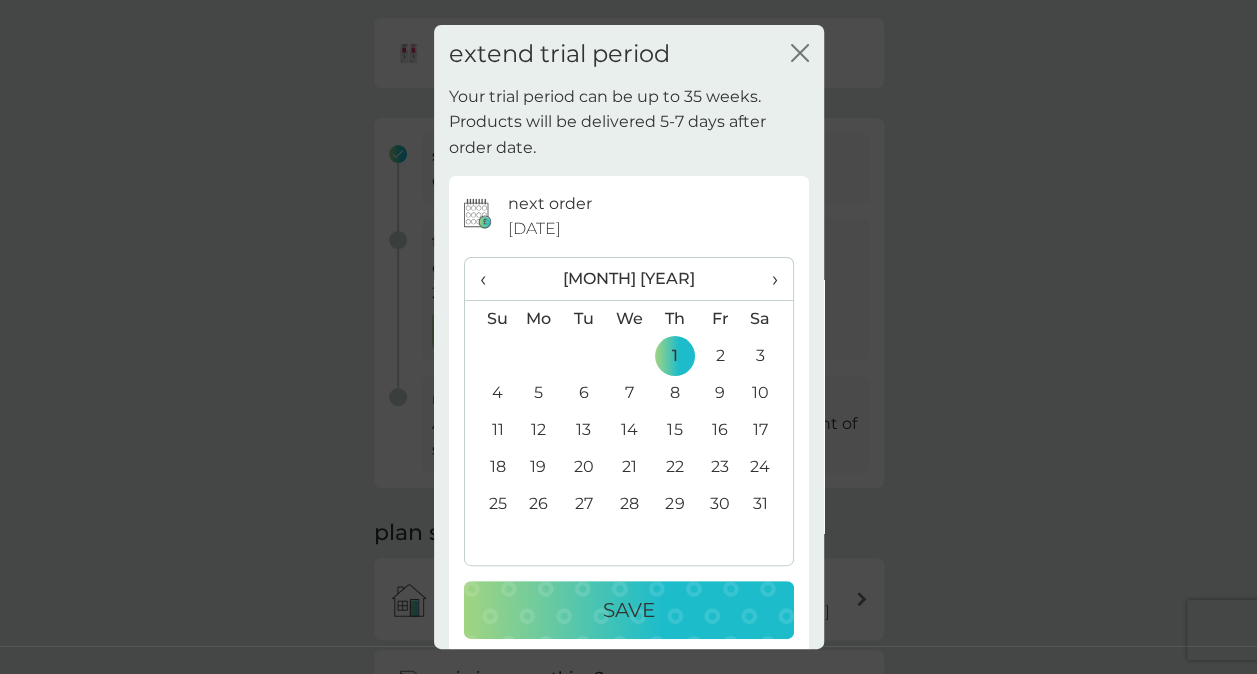 click on "Save" at bounding box center [629, 610] 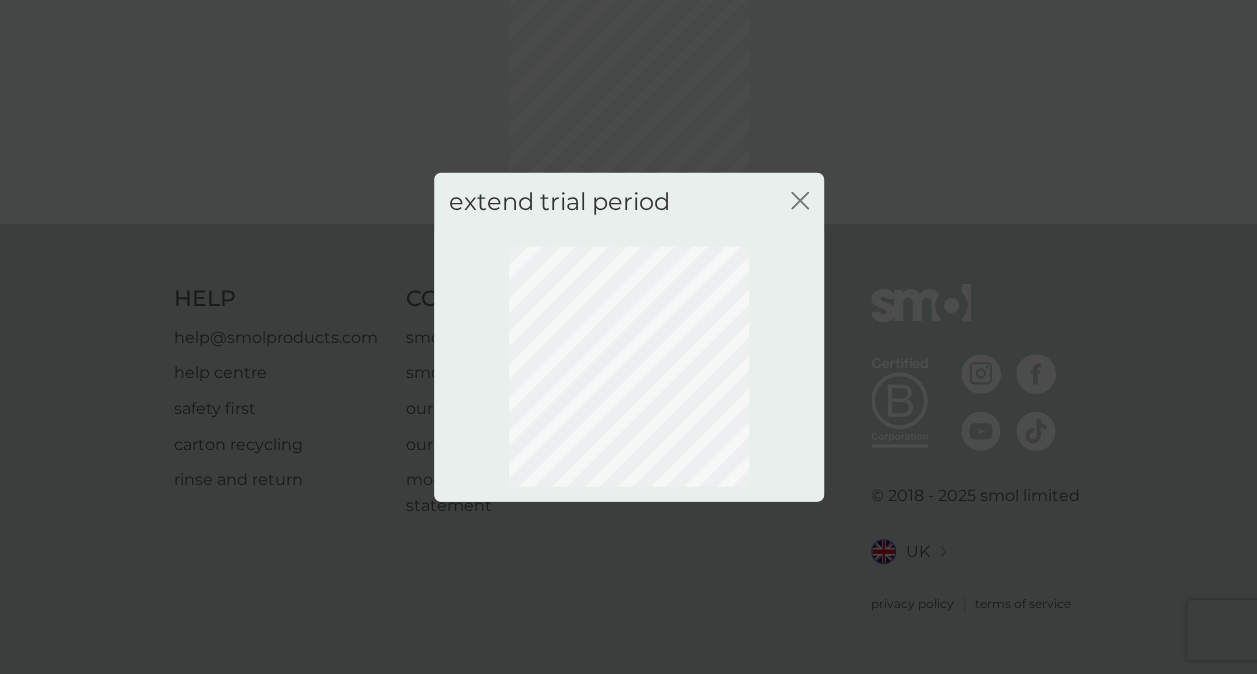 scroll, scrollTop: 164, scrollLeft: 0, axis: vertical 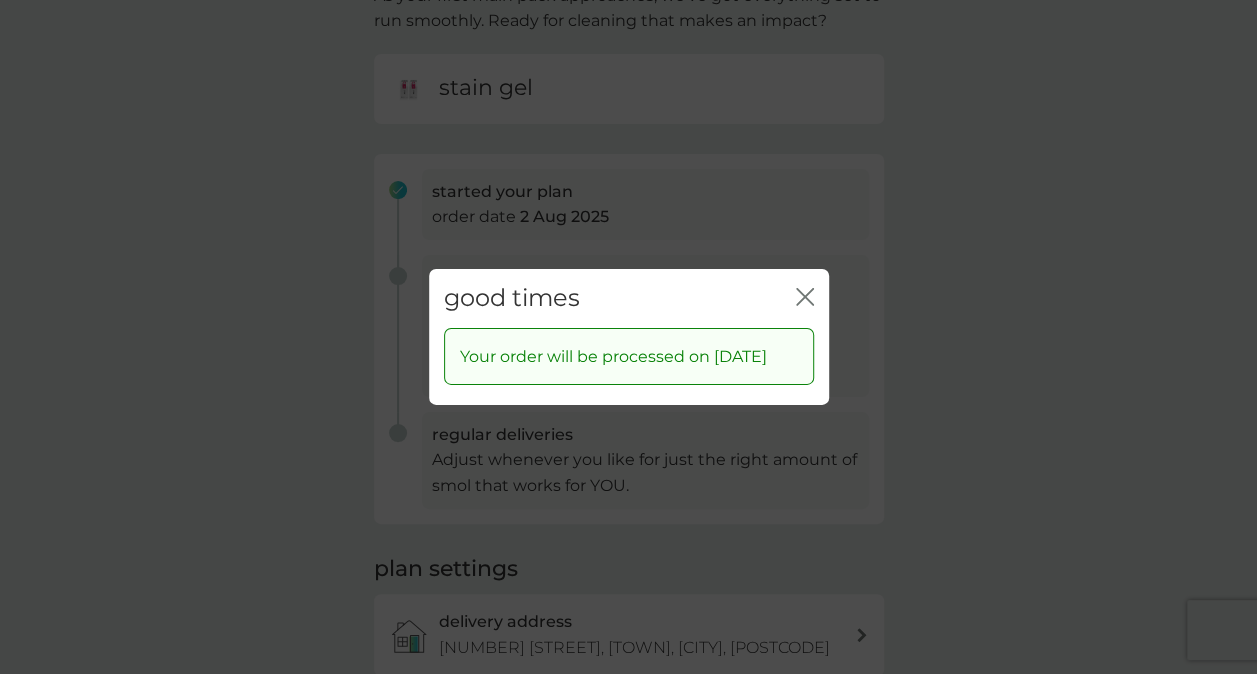 click on "close" 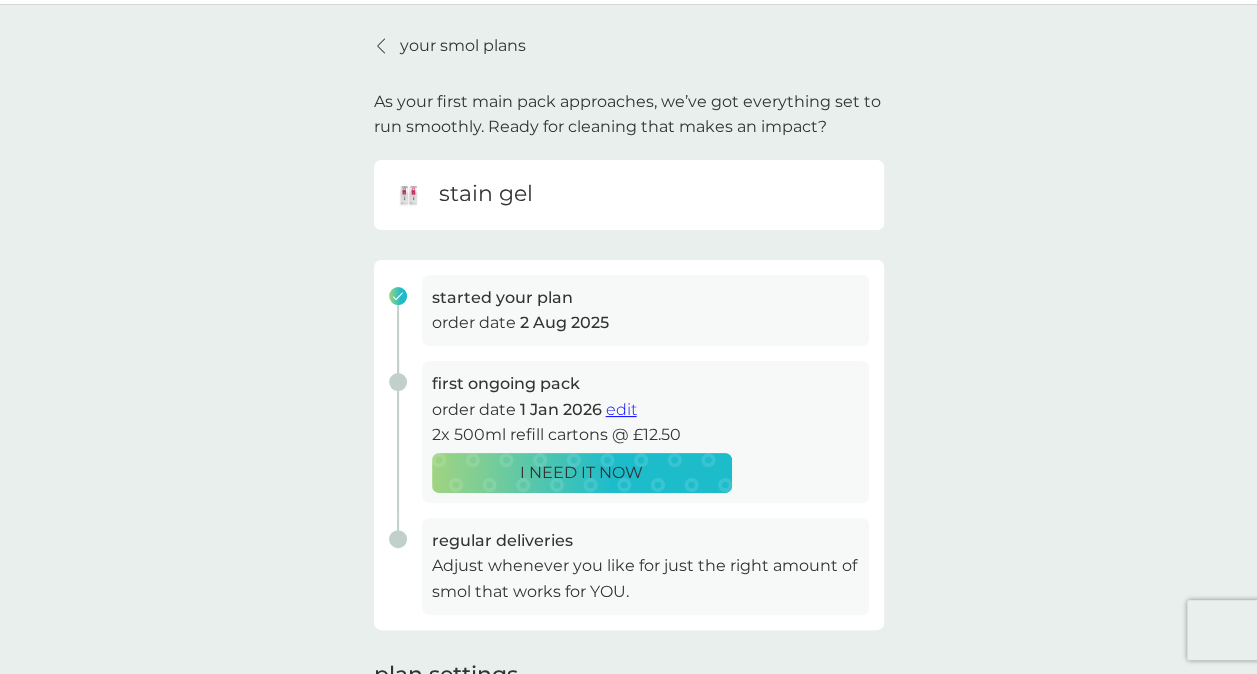 scroll, scrollTop: 0, scrollLeft: 0, axis: both 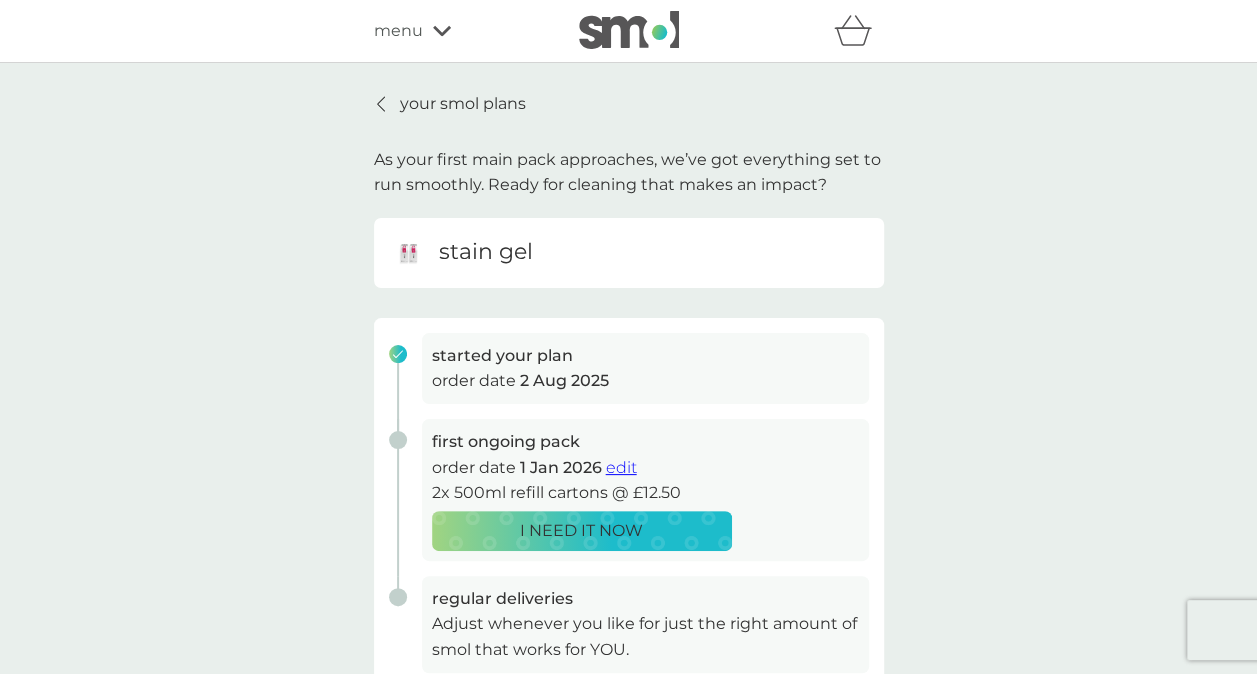 click on "your smol plans" at bounding box center [463, 104] 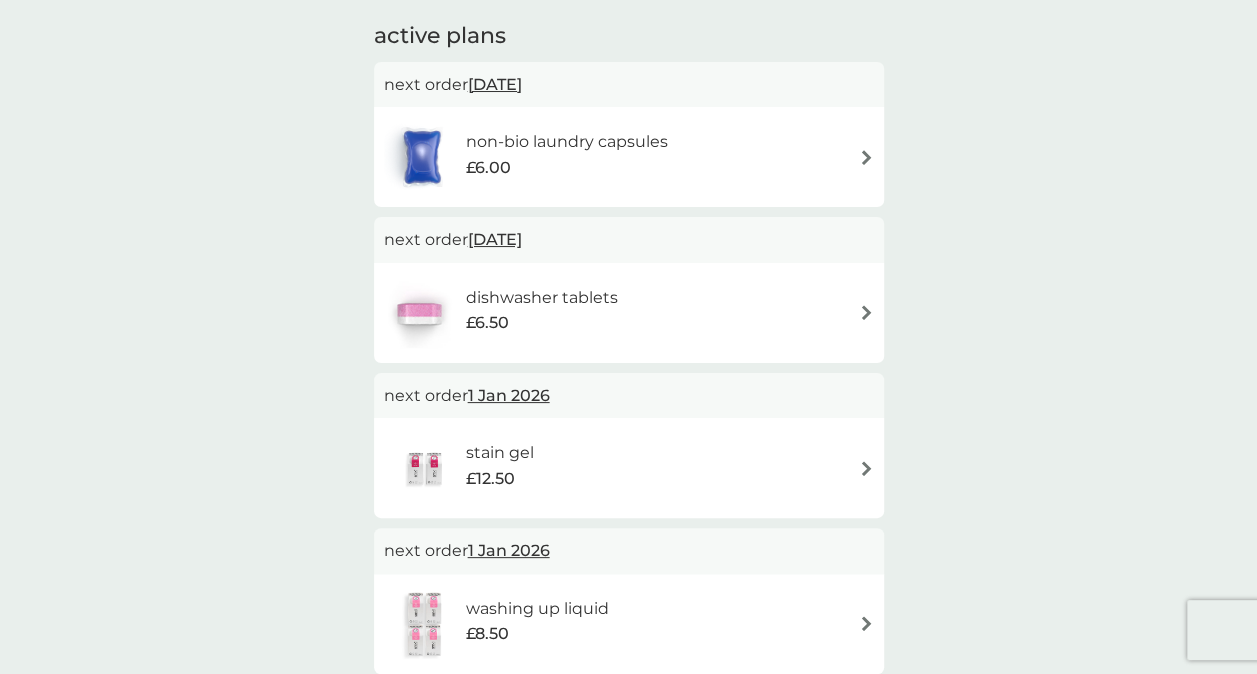 scroll, scrollTop: 0, scrollLeft: 0, axis: both 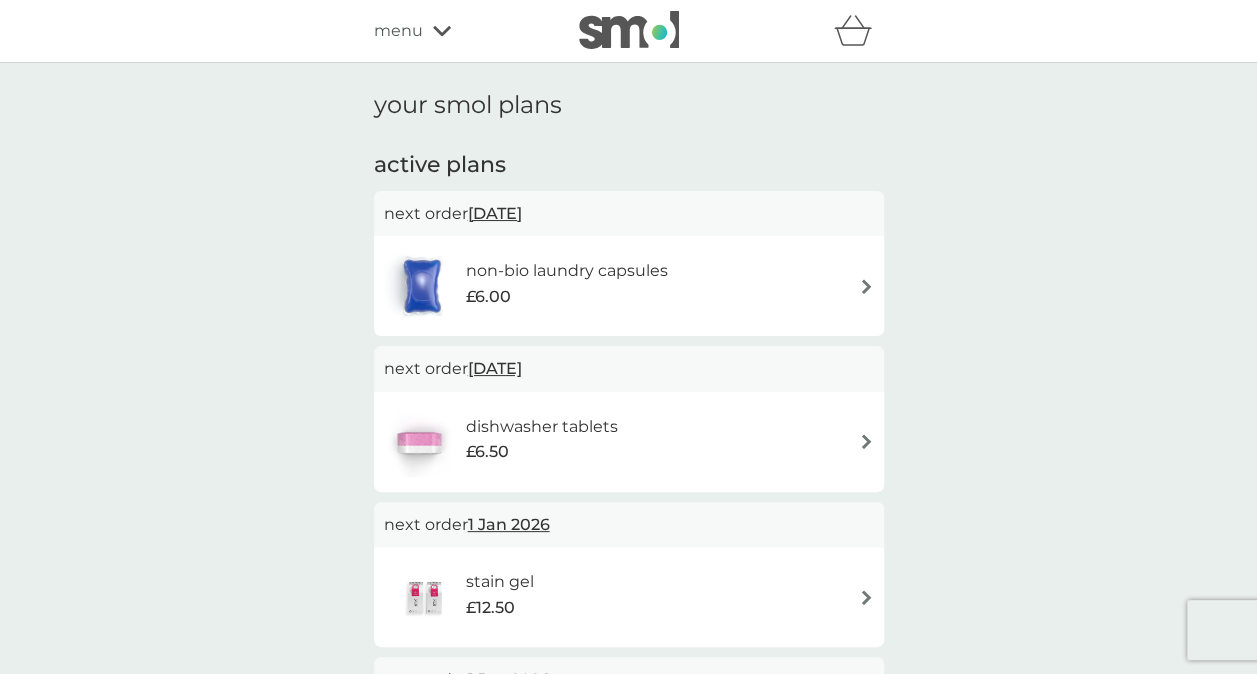 click on "menu" at bounding box center (398, 31) 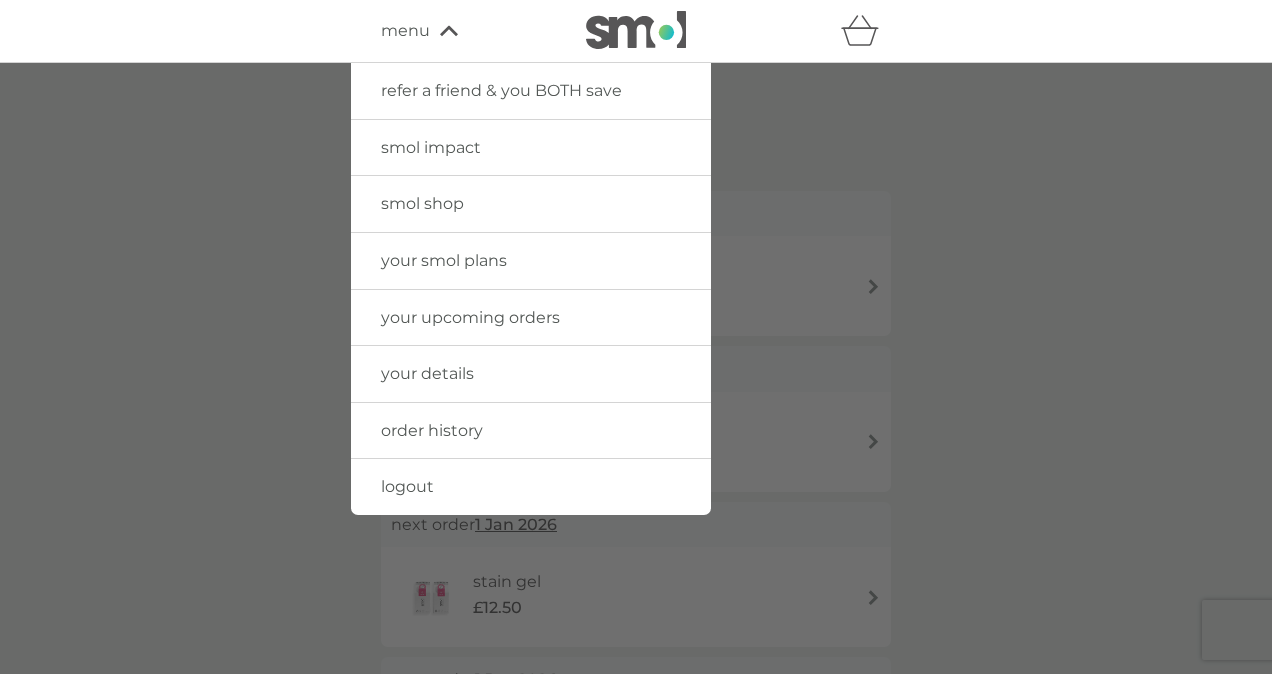 click on "your smol plans" at bounding box center [444, 260] 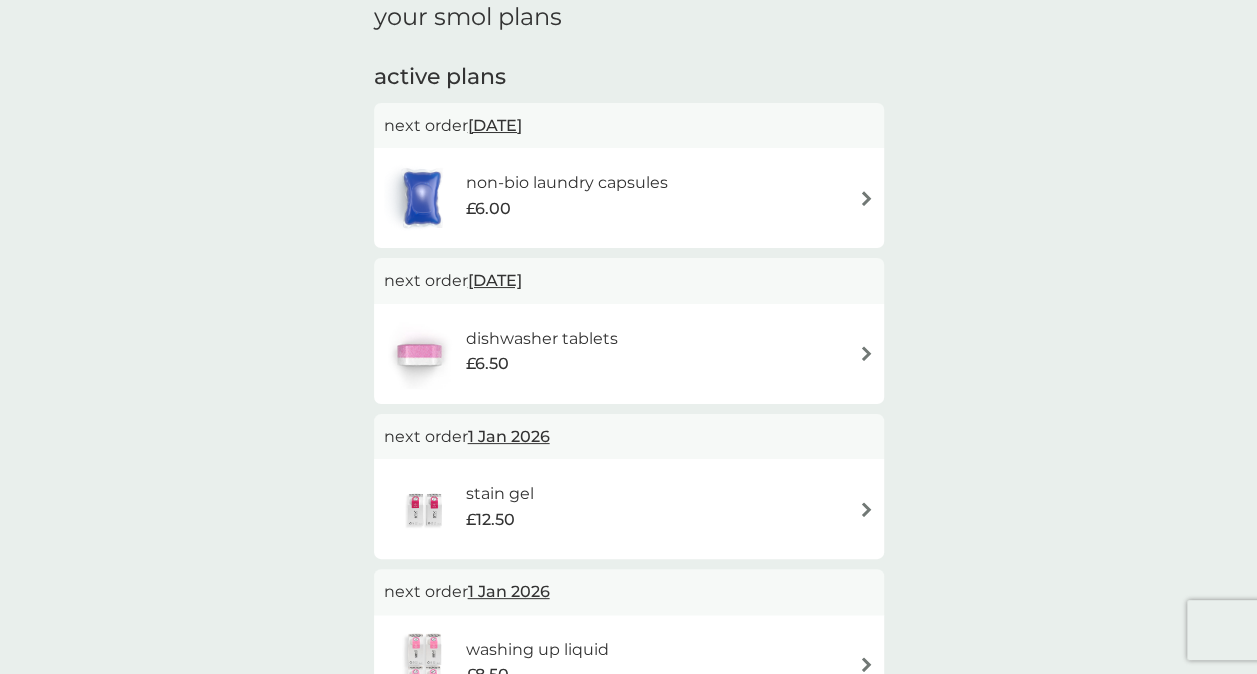 scroll, scrollTop: 200, scrollLeft: 0, axis: vertical 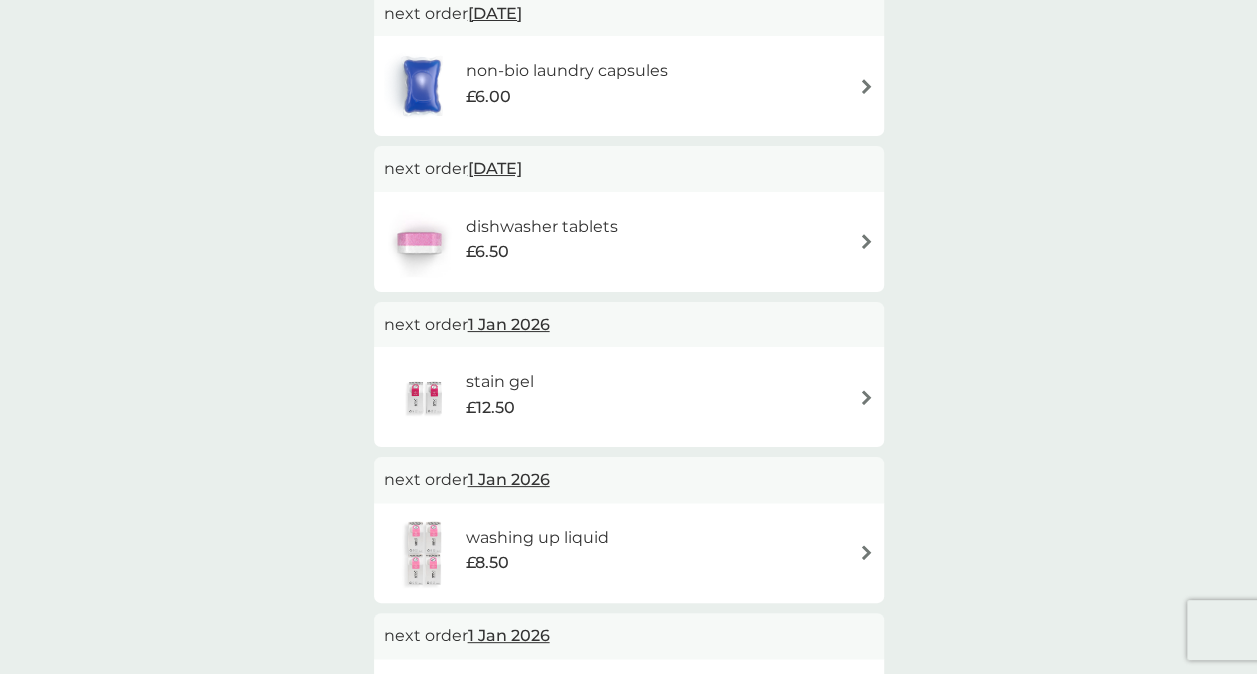 click on "stain gel £12.50" at bounding box center [629, 397] 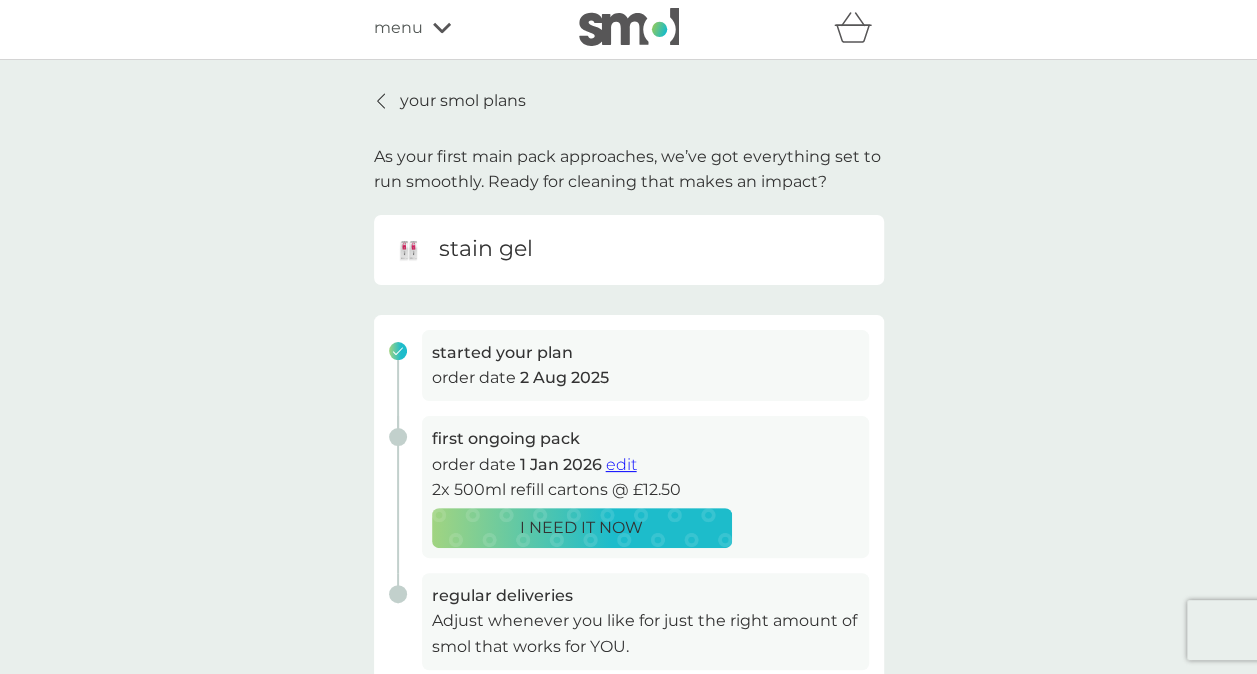 scroll, scrollTop: 0, scrollLeft: 0, axis: both 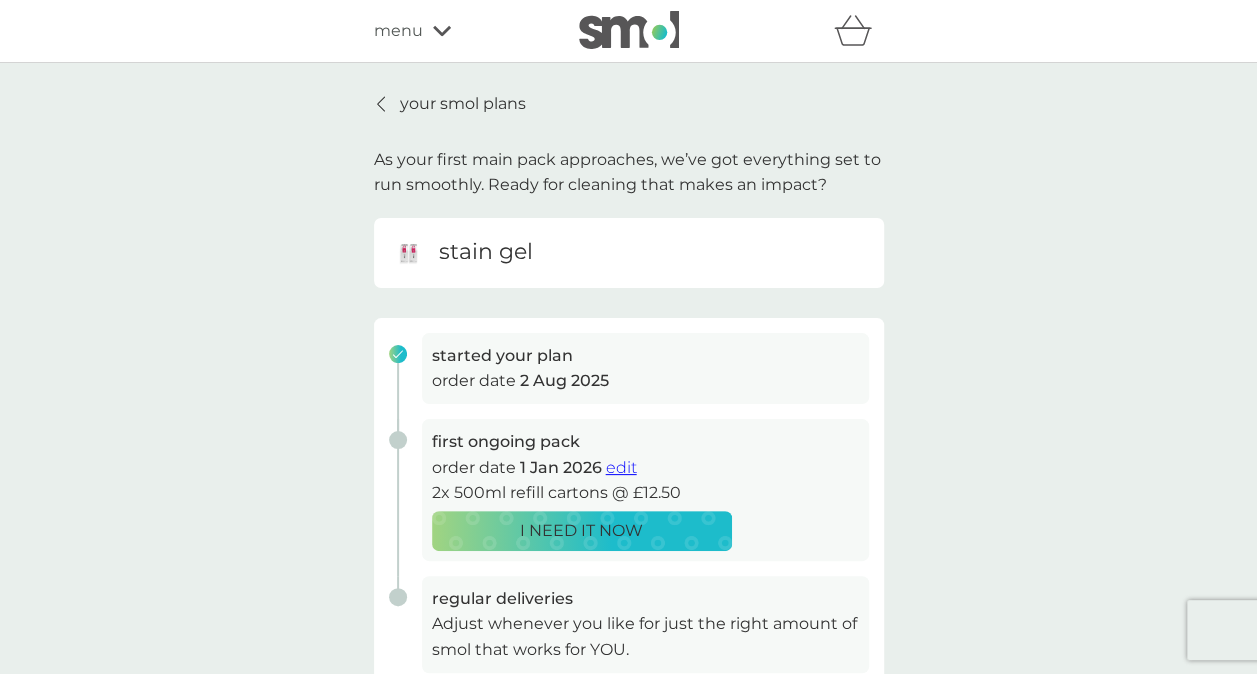 drag, startPoint x: 653, startPoint y: 363, endPoint x: 566, endPoint y: 358, distance: 87.14356 